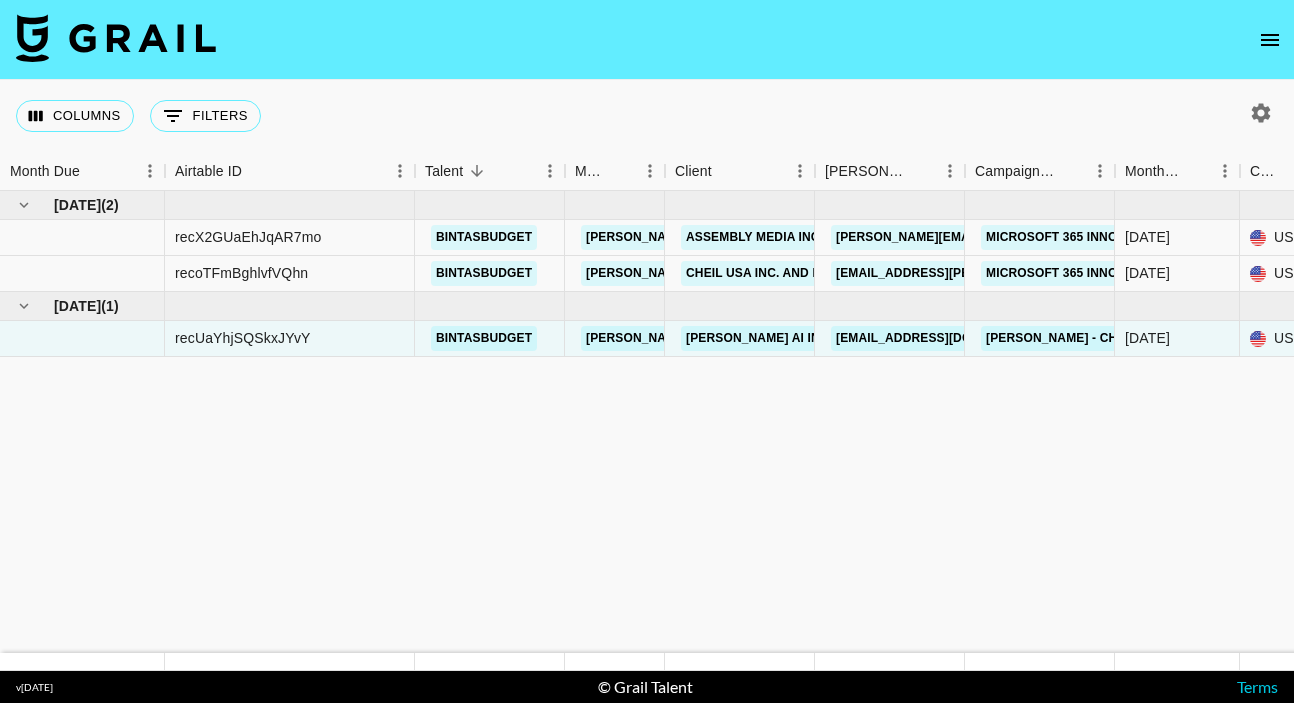 scroll, scrollTop: 0, scrollLeft: 0, axis: both 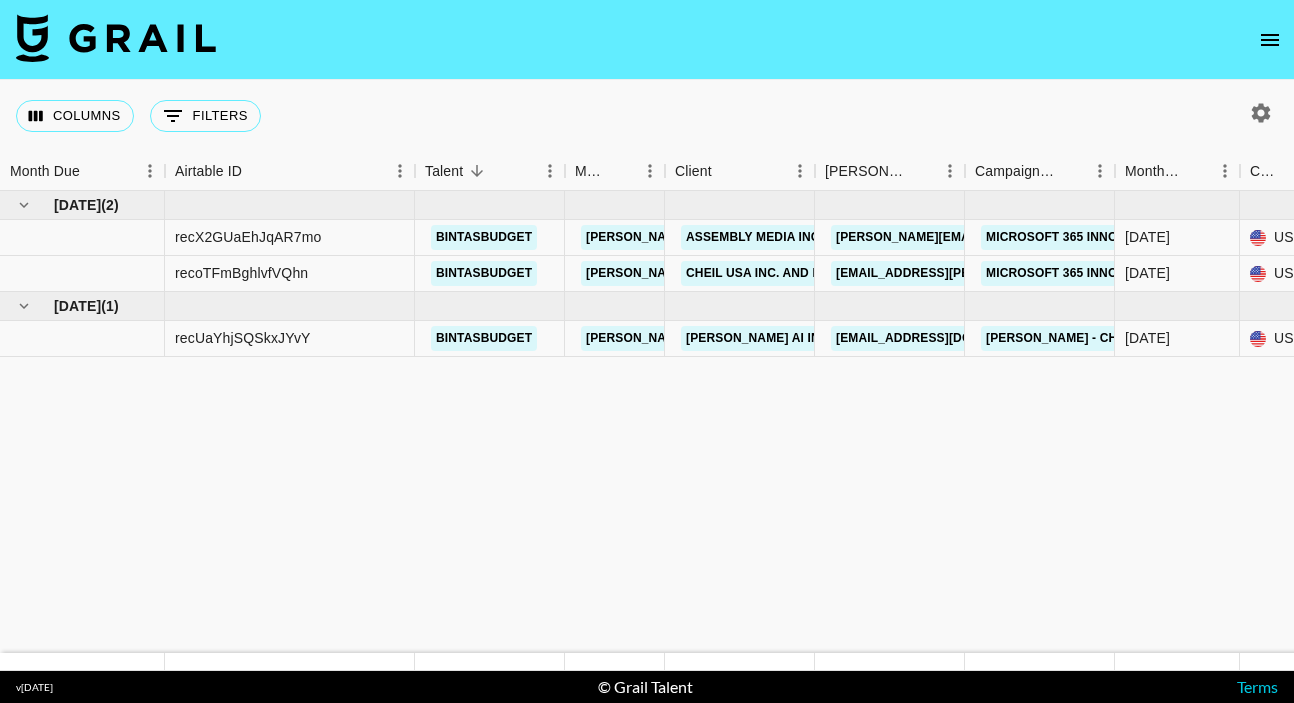 click 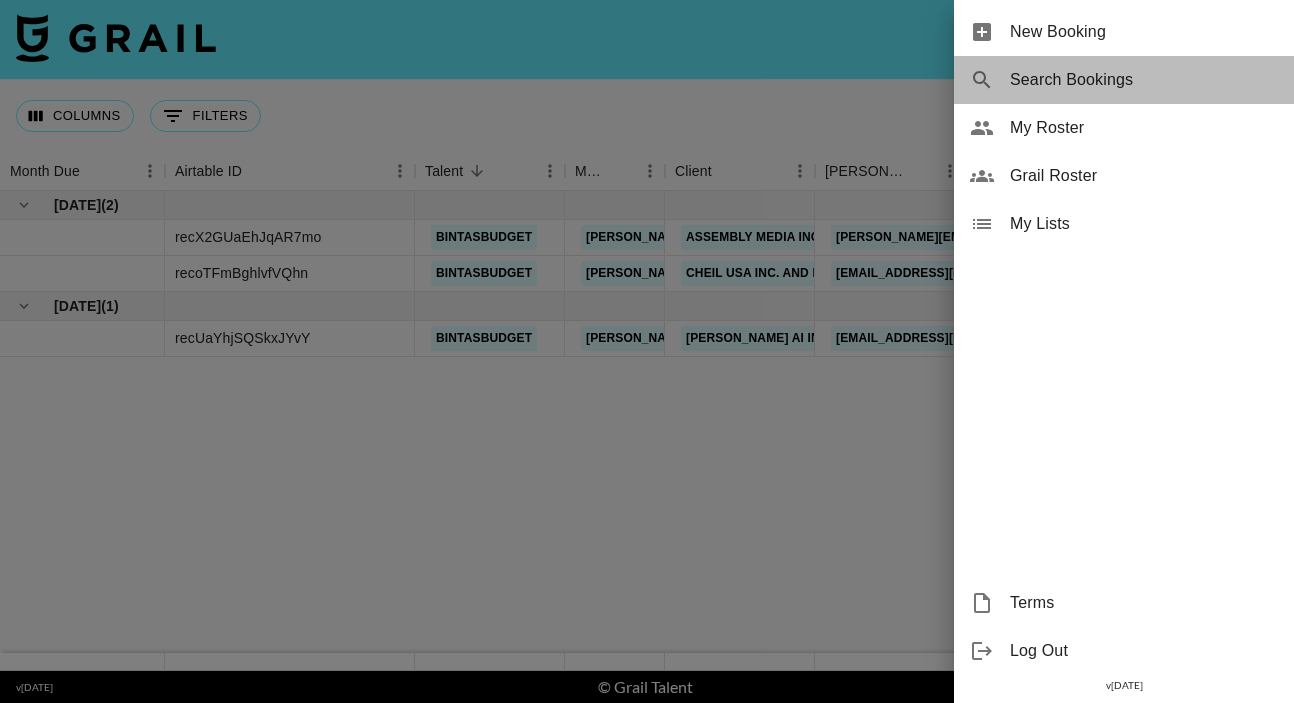click on "Search Bookings" at bounding box center [1144, 80] 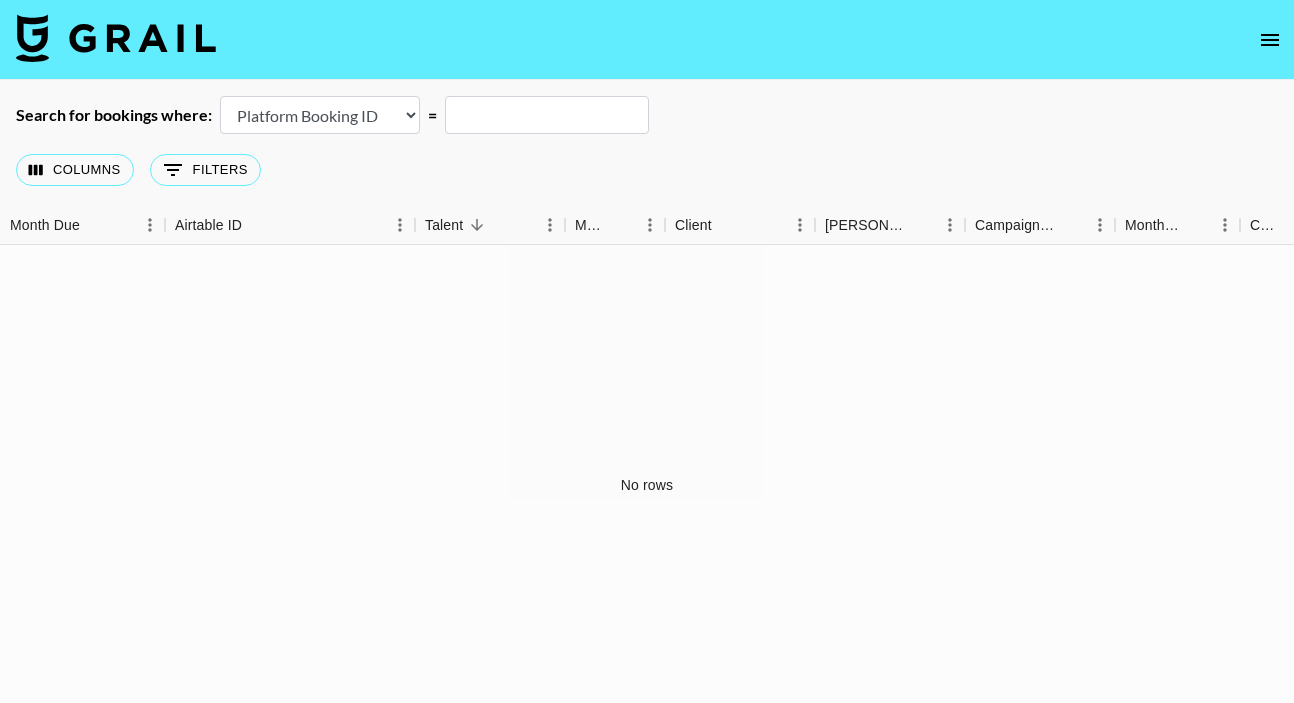 click 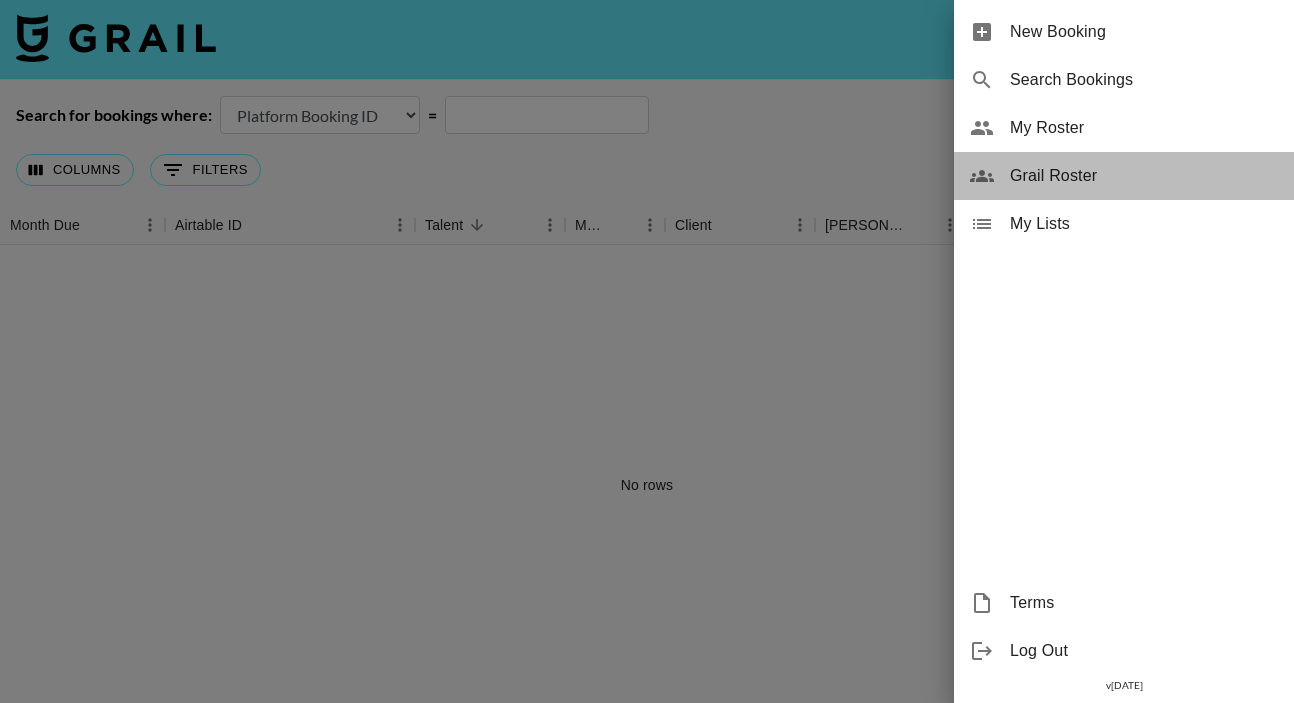 click on "Grail Roster" at bounding box center [1144, 176] 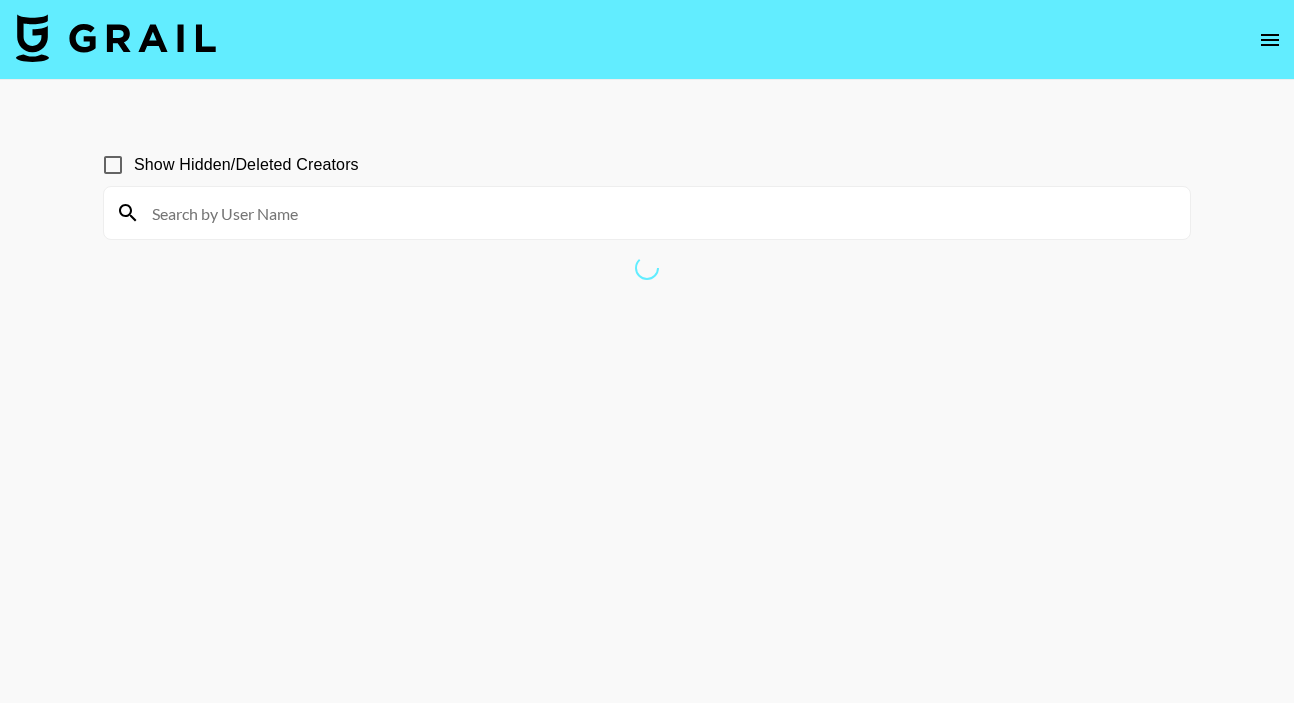 click at bounding box center (659, 213) 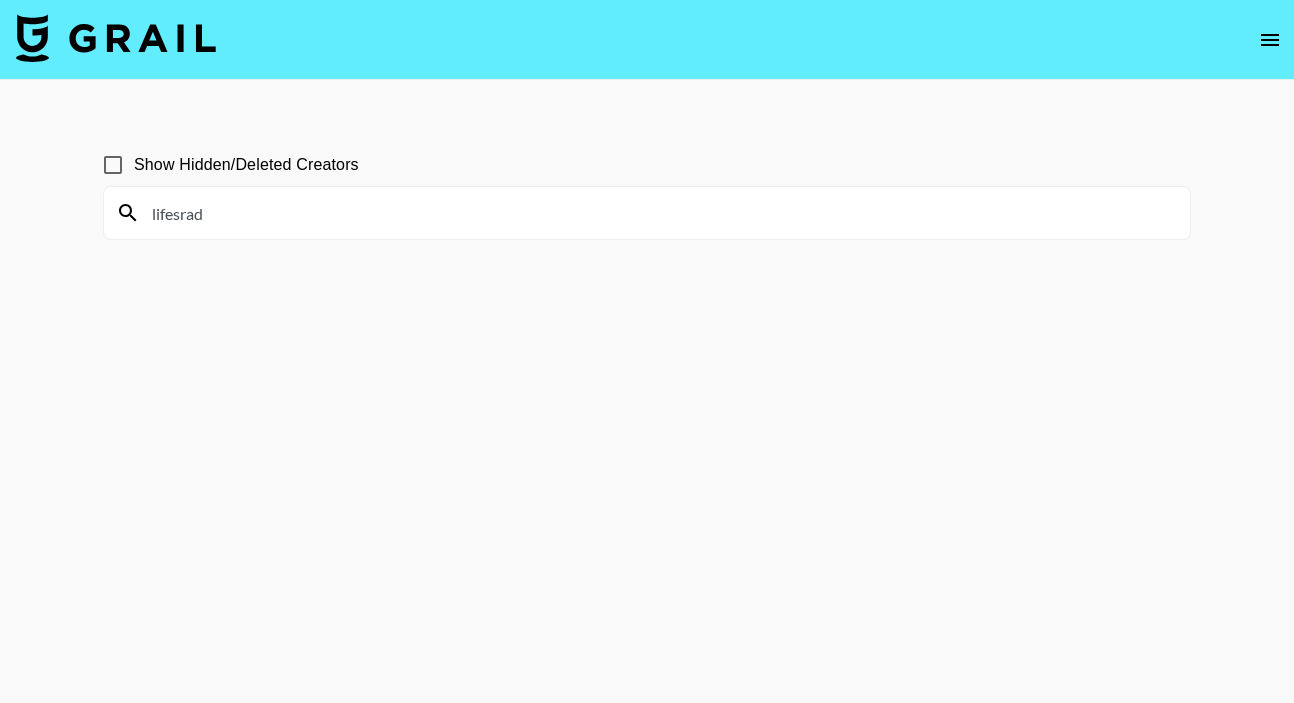 click on "lifesrad" at bounding box center [659, 213] 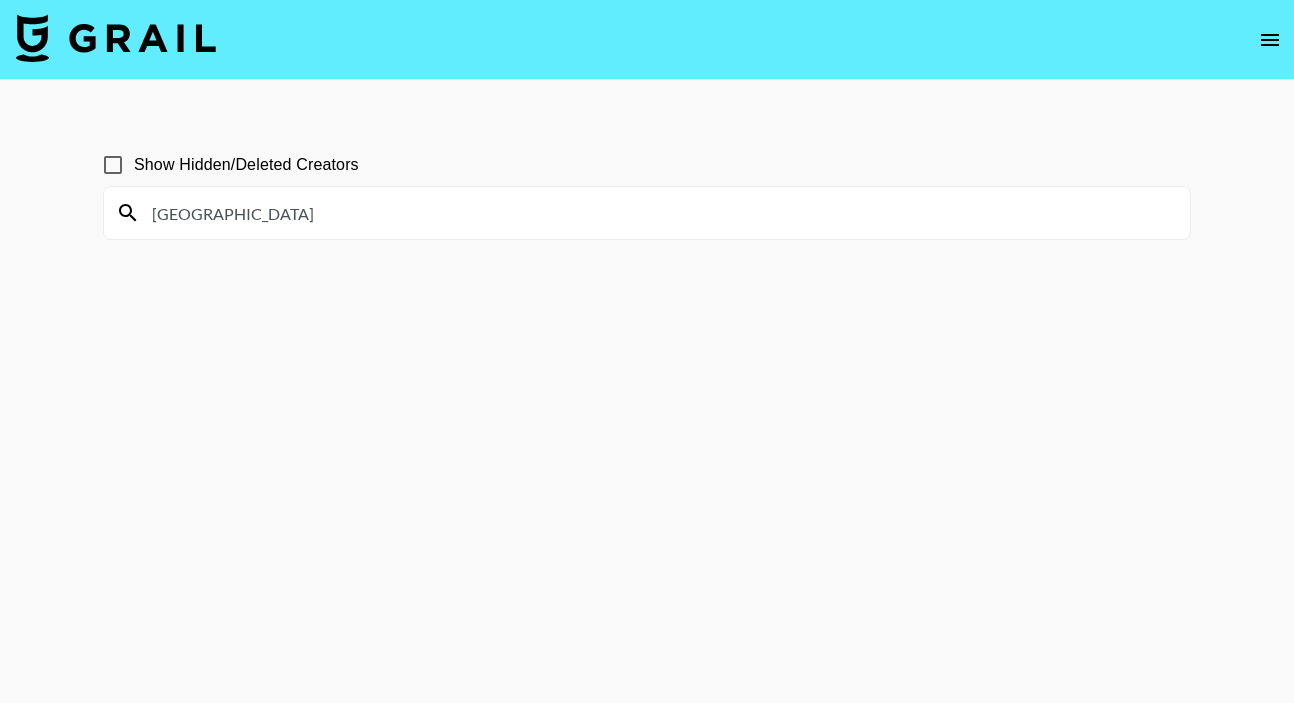type on "sydney" 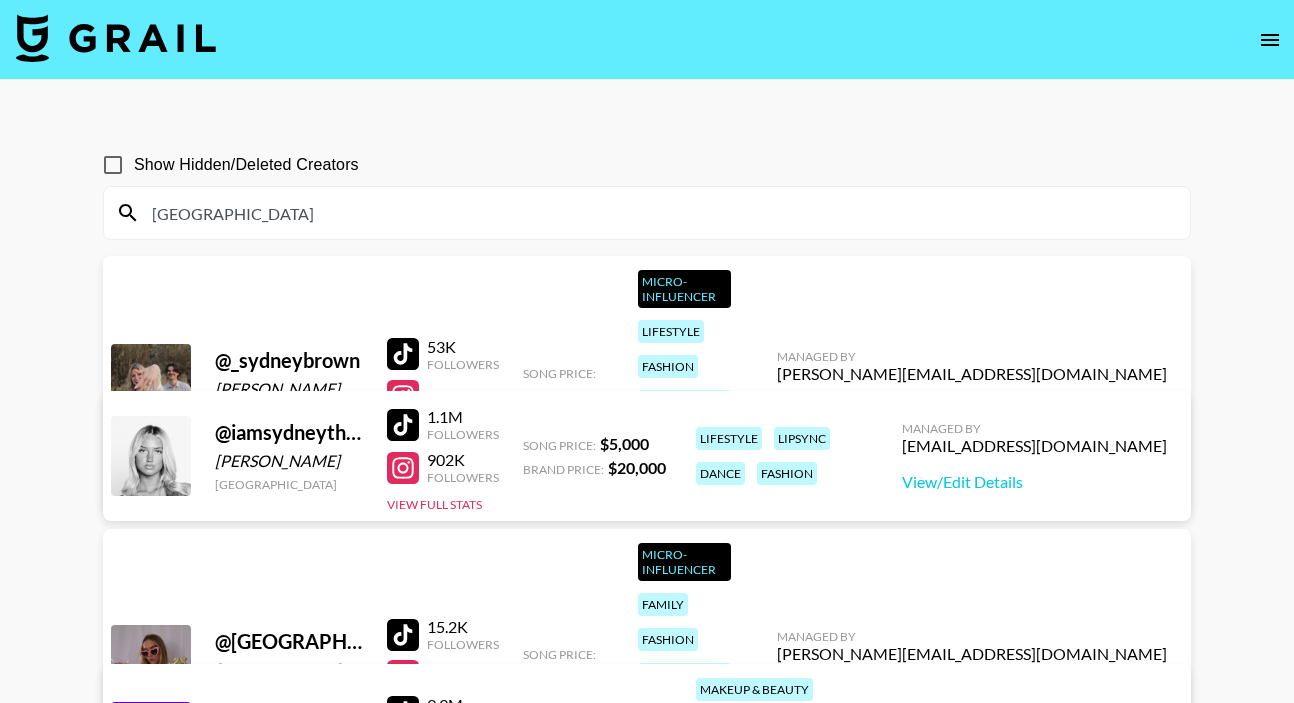 click on "sydney" at bounding box center [659, 213] 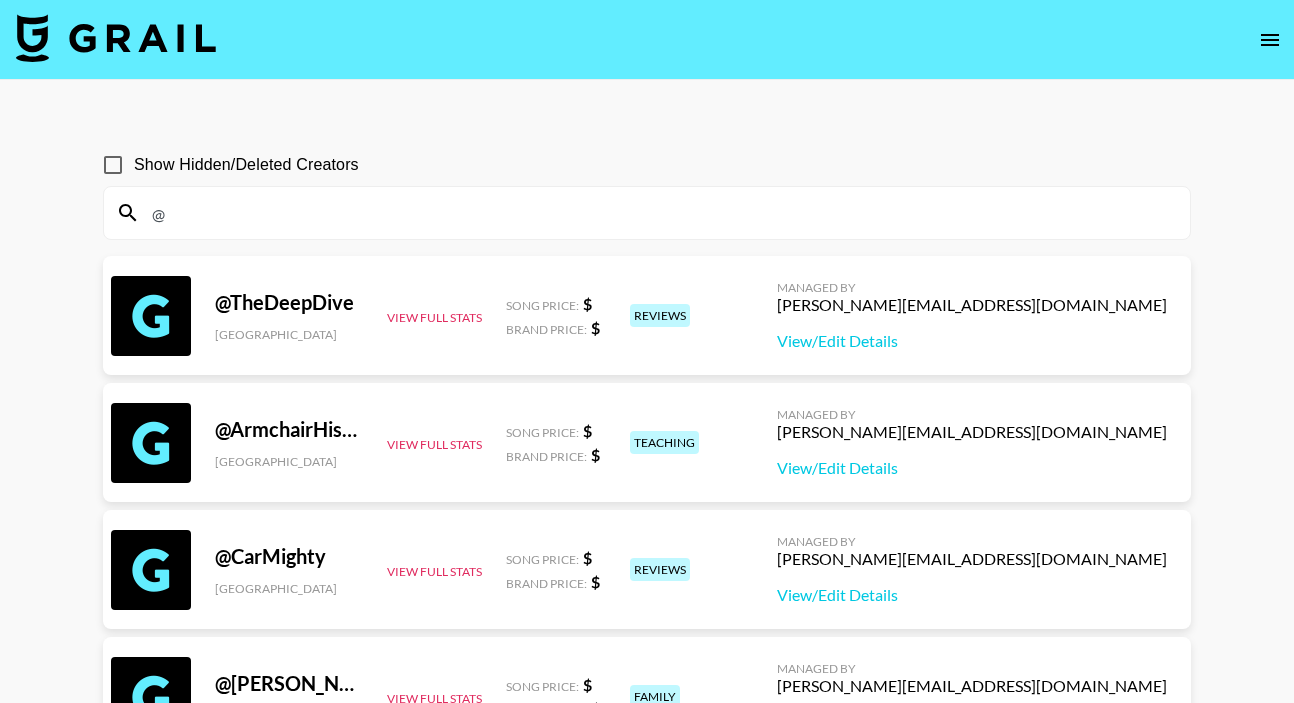 paste on "lifesrad" 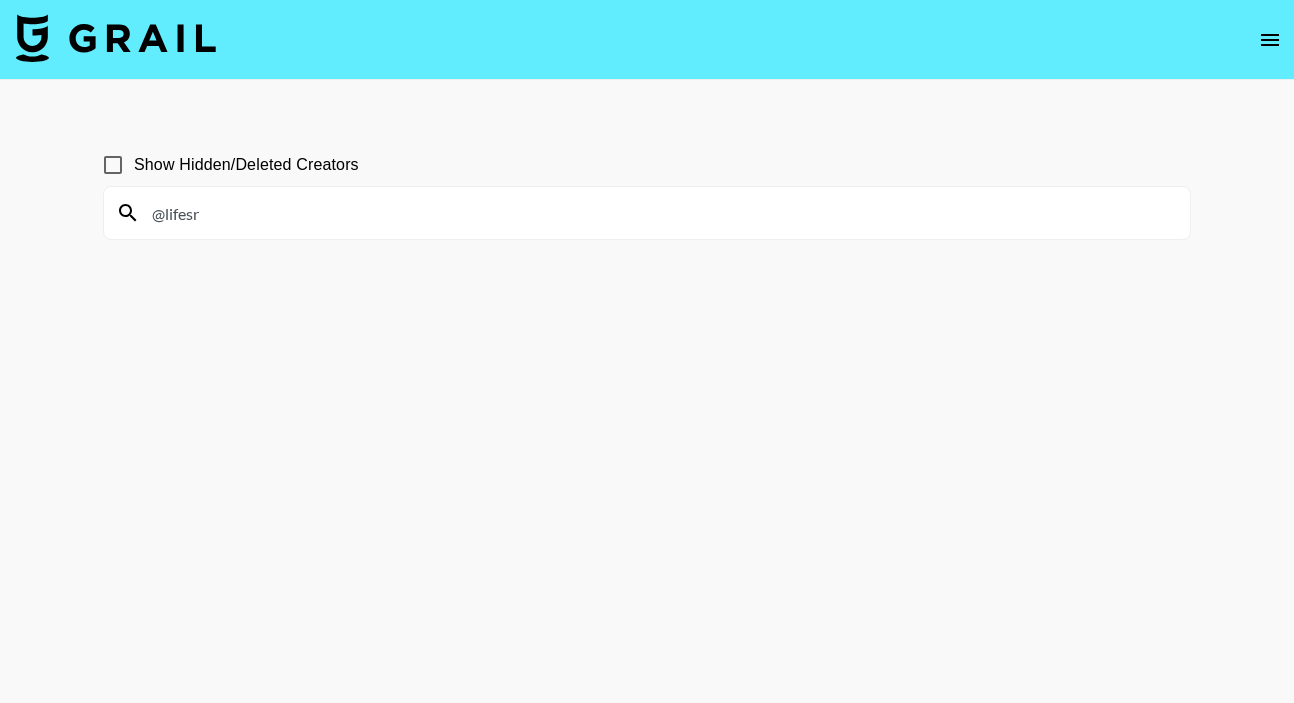 type on "@lifes" 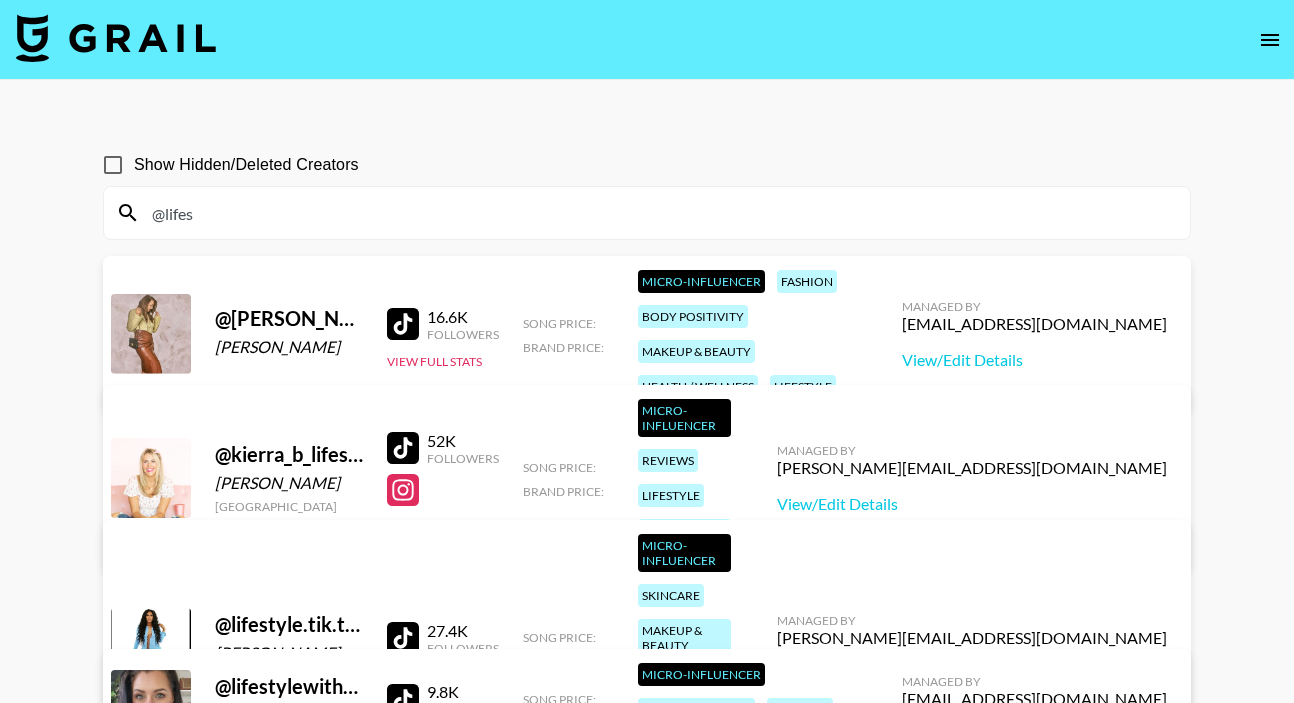 click on "@lifes" at bounding box center [659, 213] 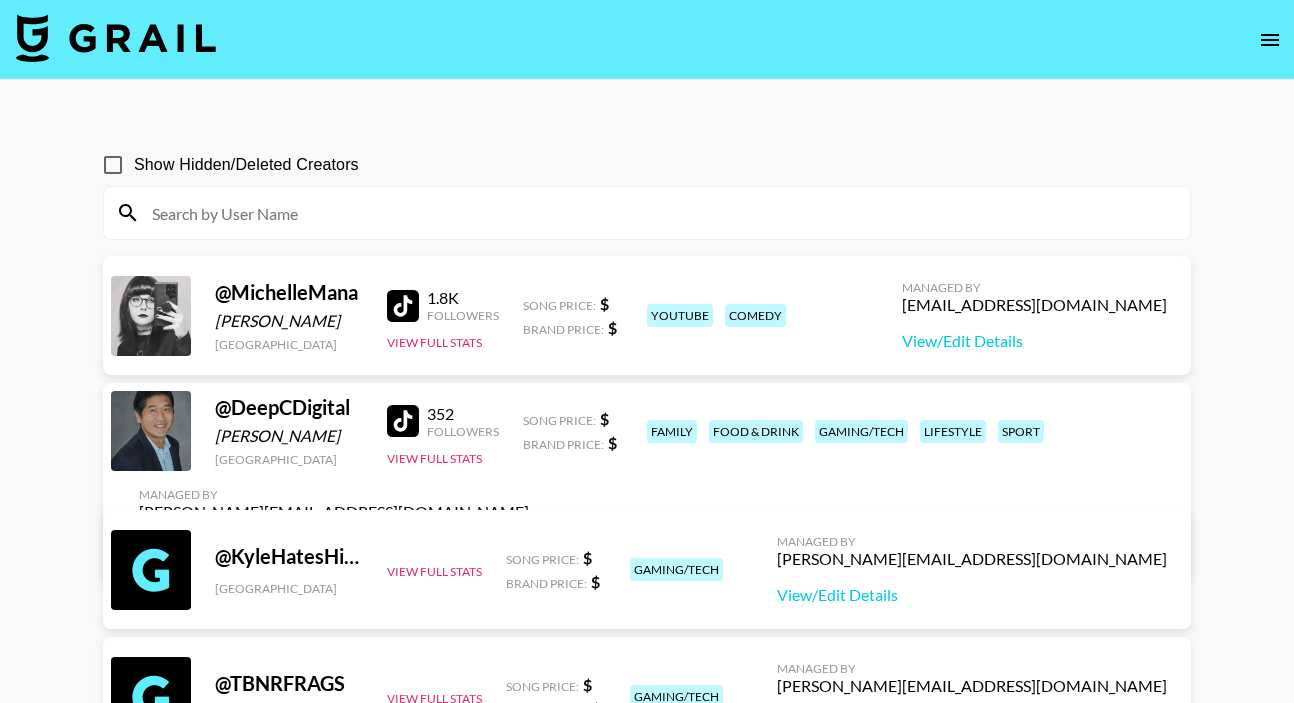 click at bounding box center [659, 213] 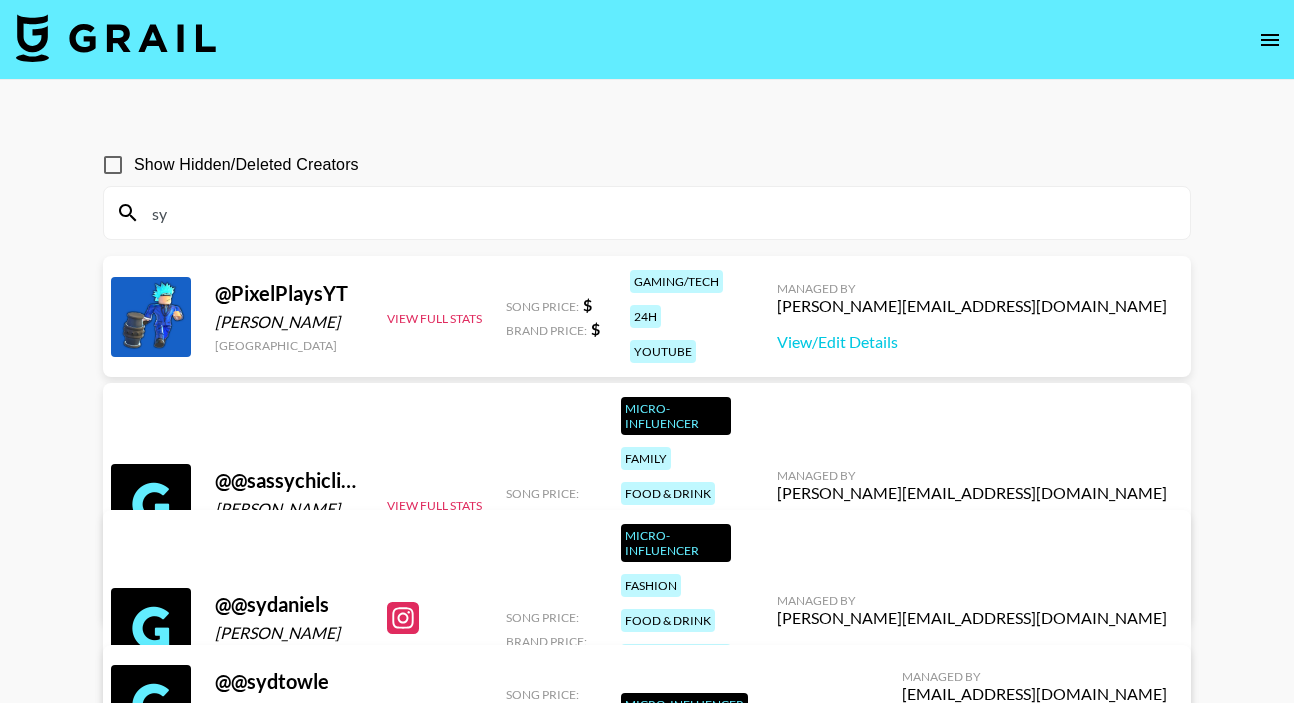 type on "s" 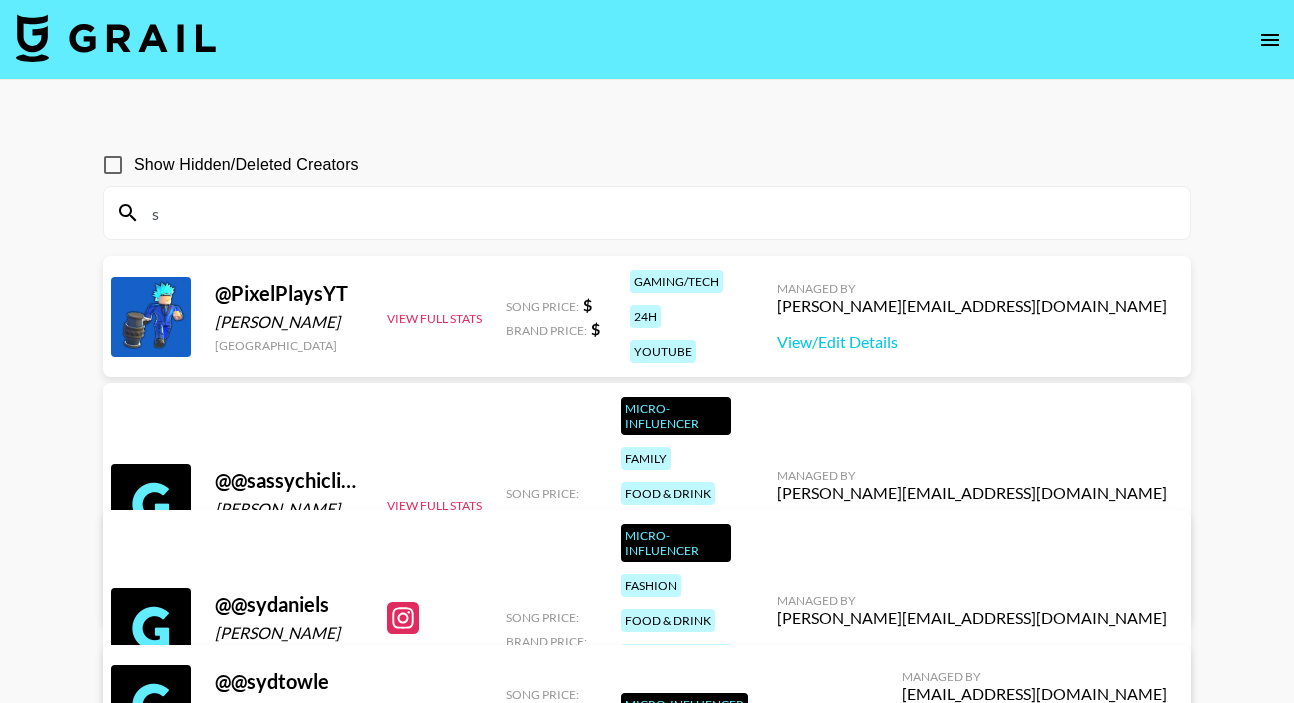 type 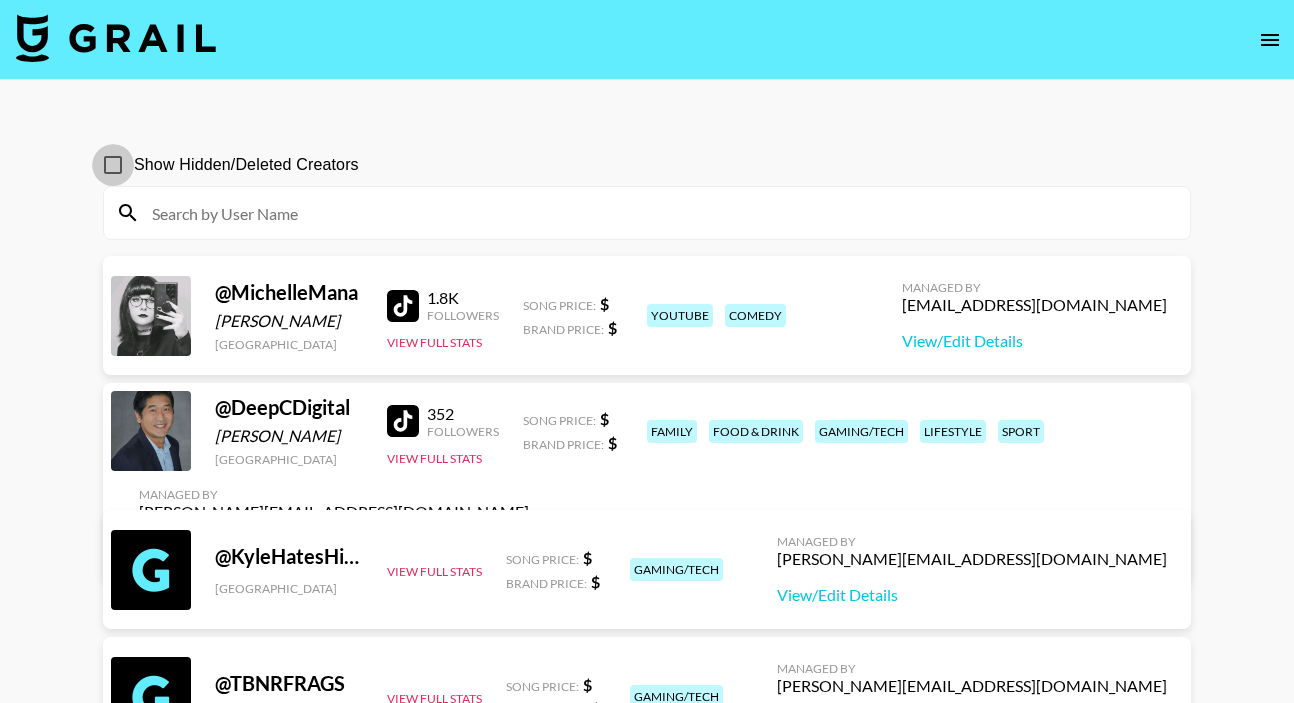 click on "Show Hidden/Deleted Creators" at bounding box center (113, 165) 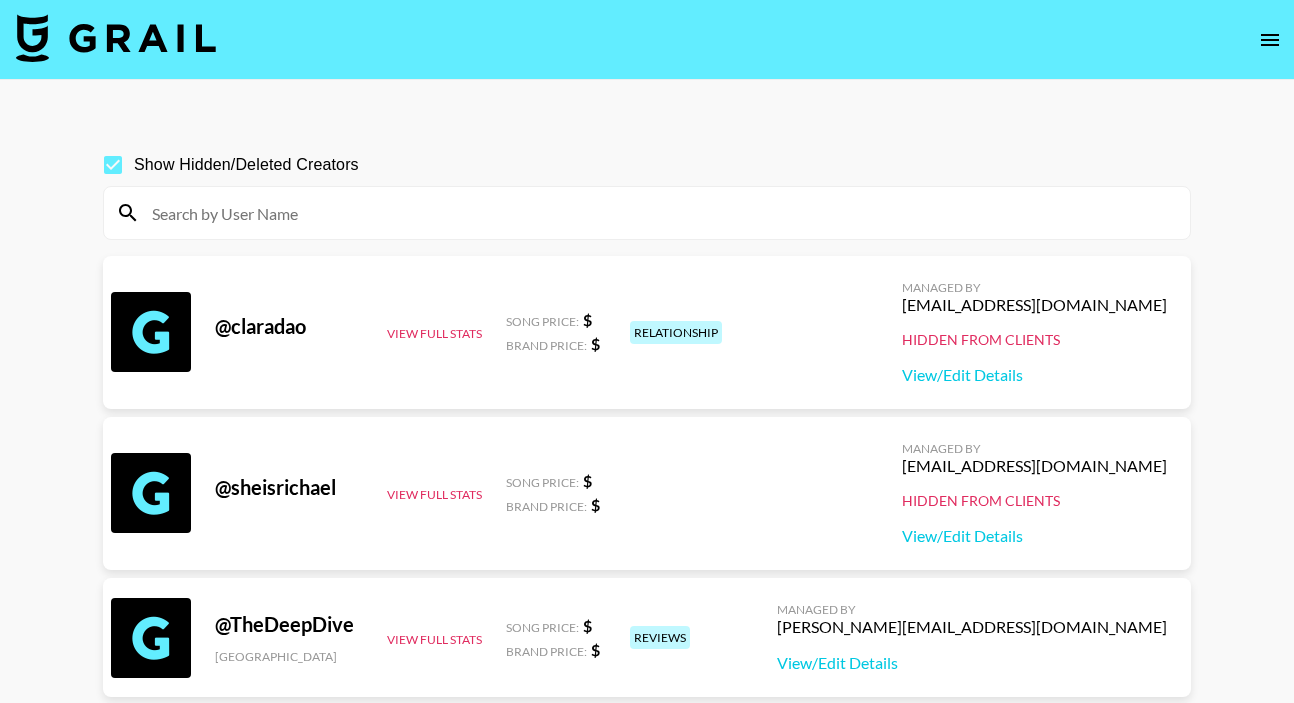 click at bounding box center [659, 213] 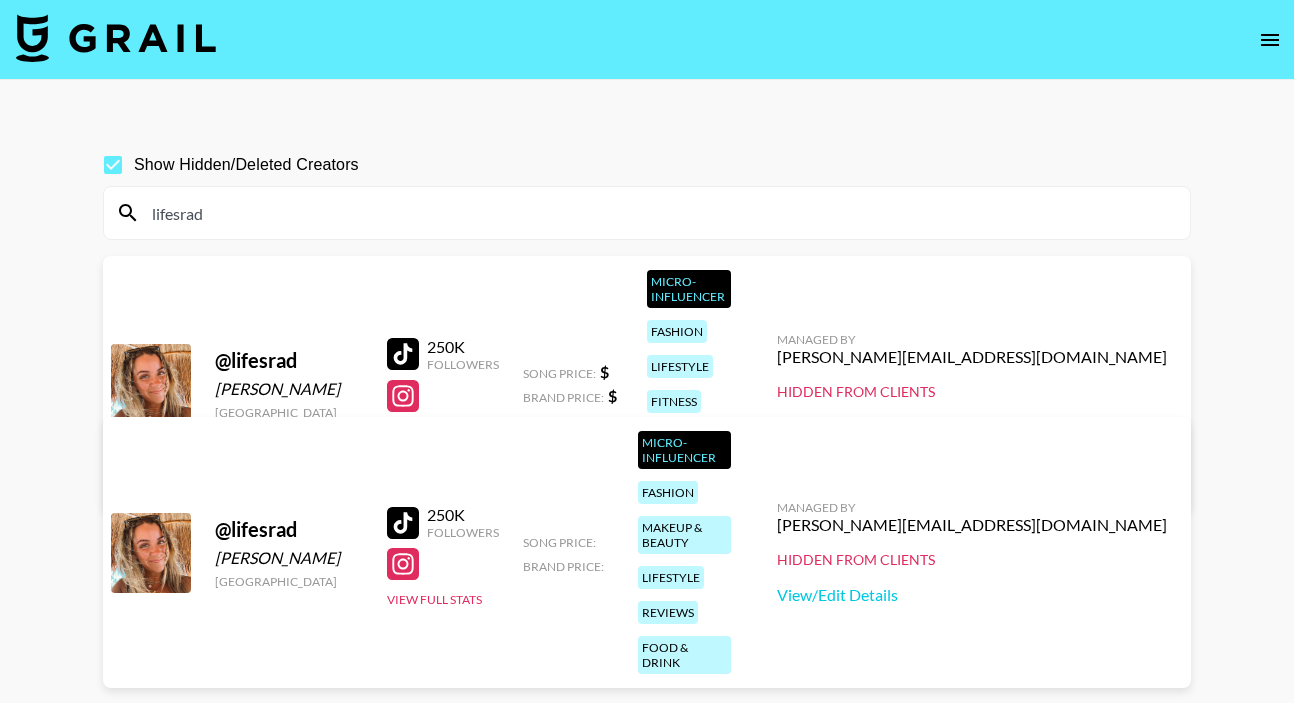 type on "lifesrad" 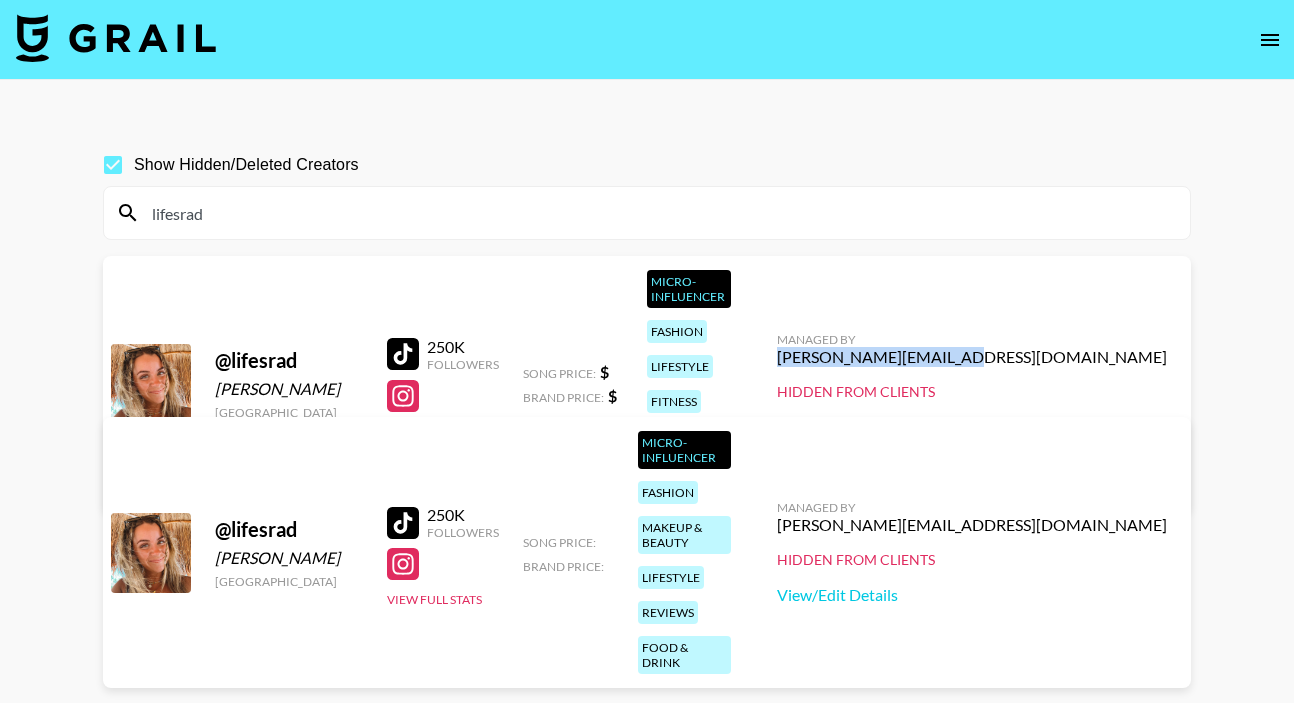 drag, startPoint x: 1168, startPoint y: 305, endPoint x: 1007, endPoint y: 305, distance: 161 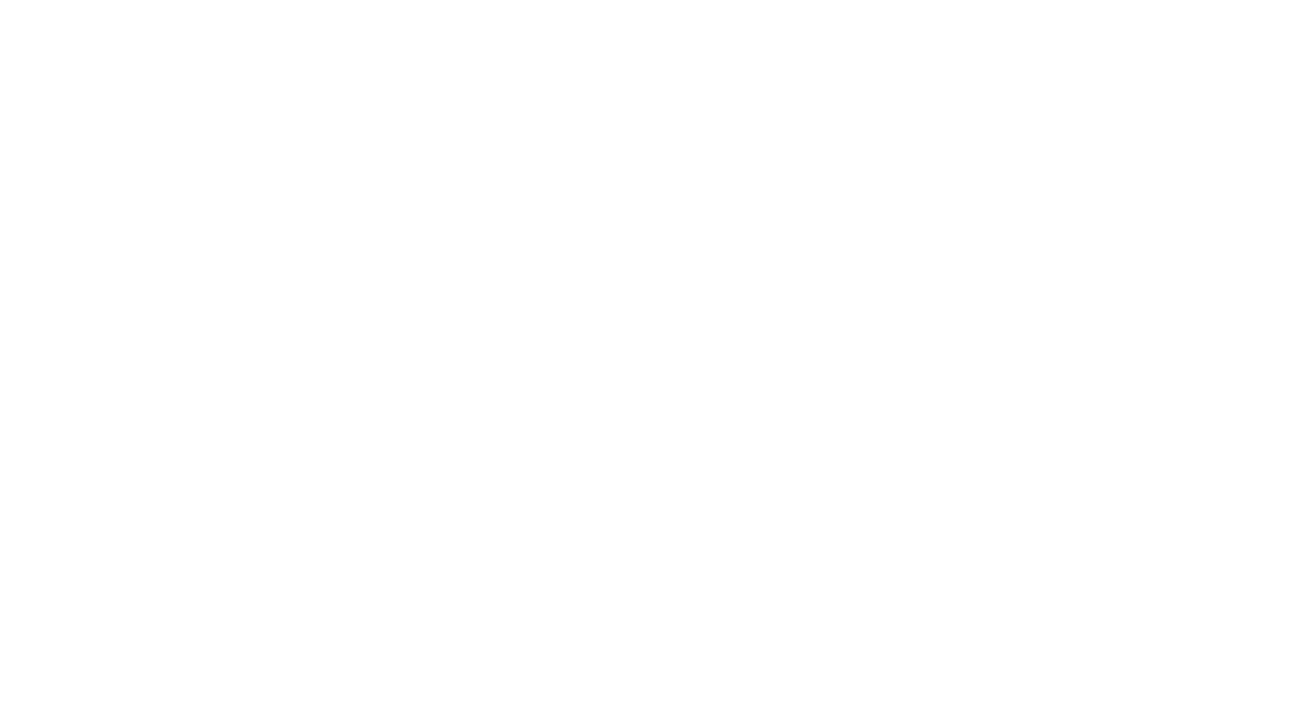 scroll, scrollTop: 0, scrollLeft: 0, axis: both 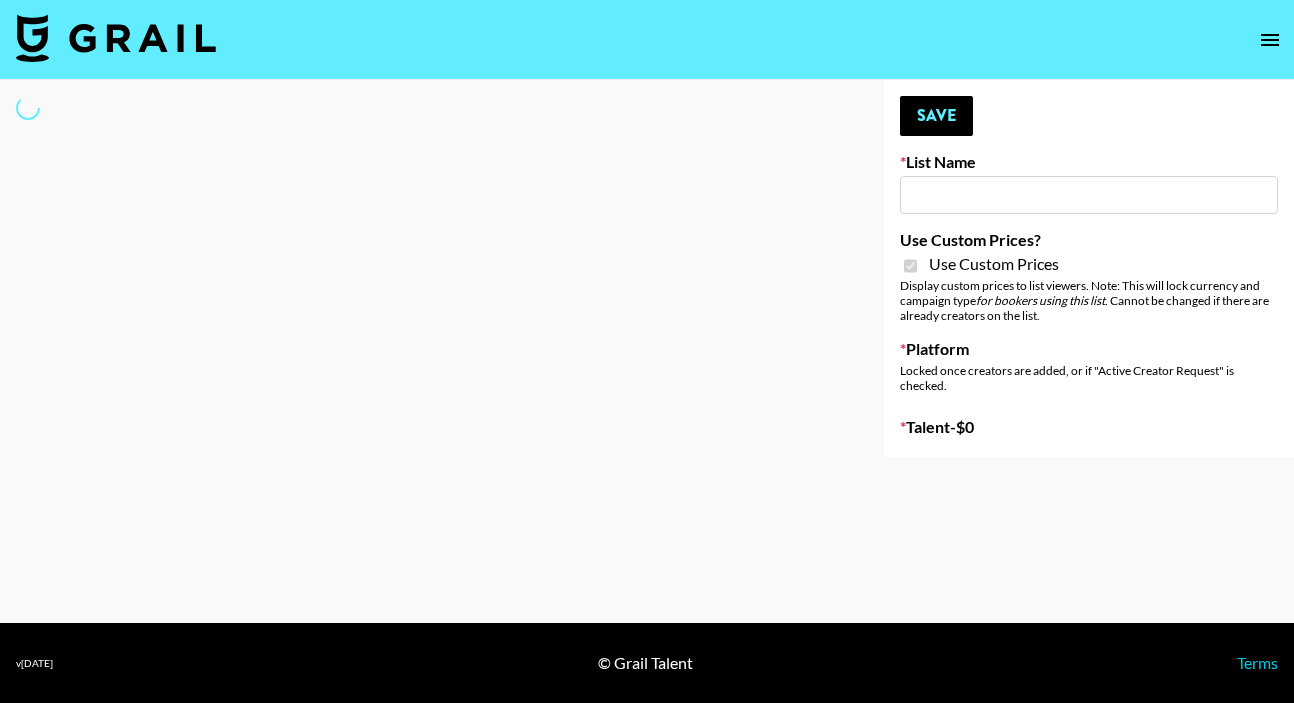 type on "Food Brand ([DATE])" 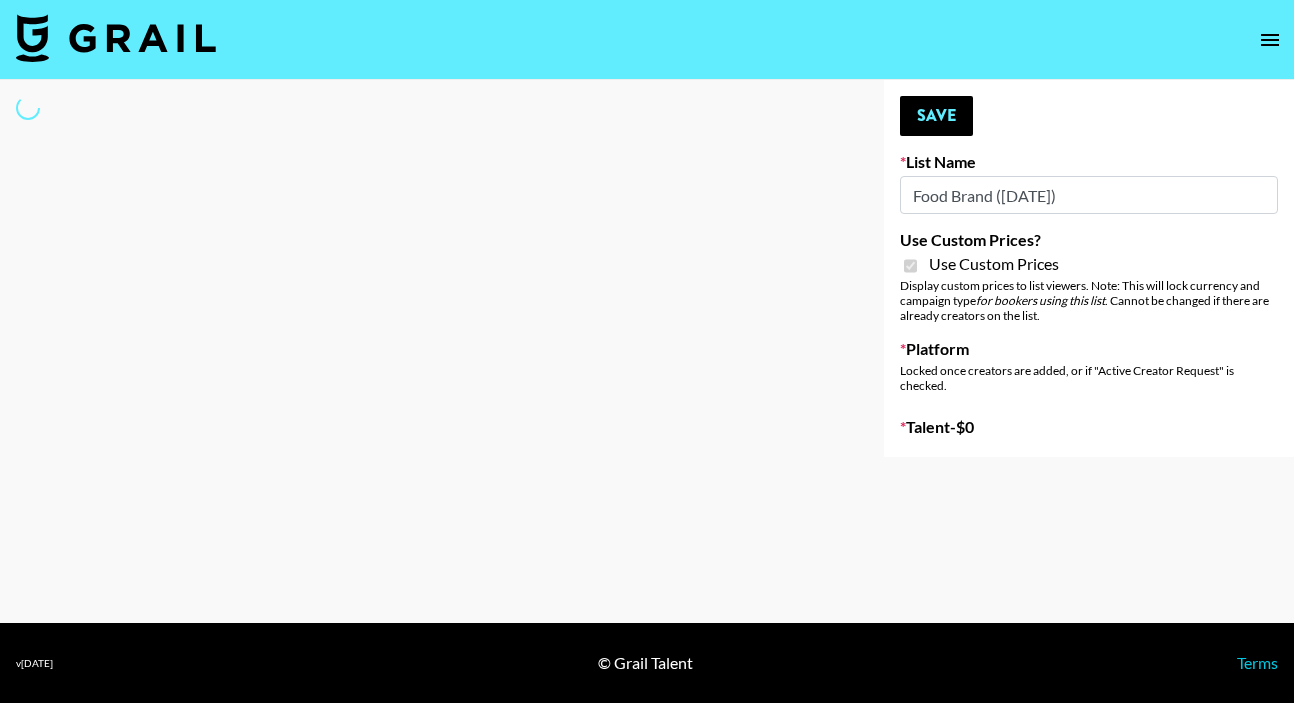 select on "Brand" 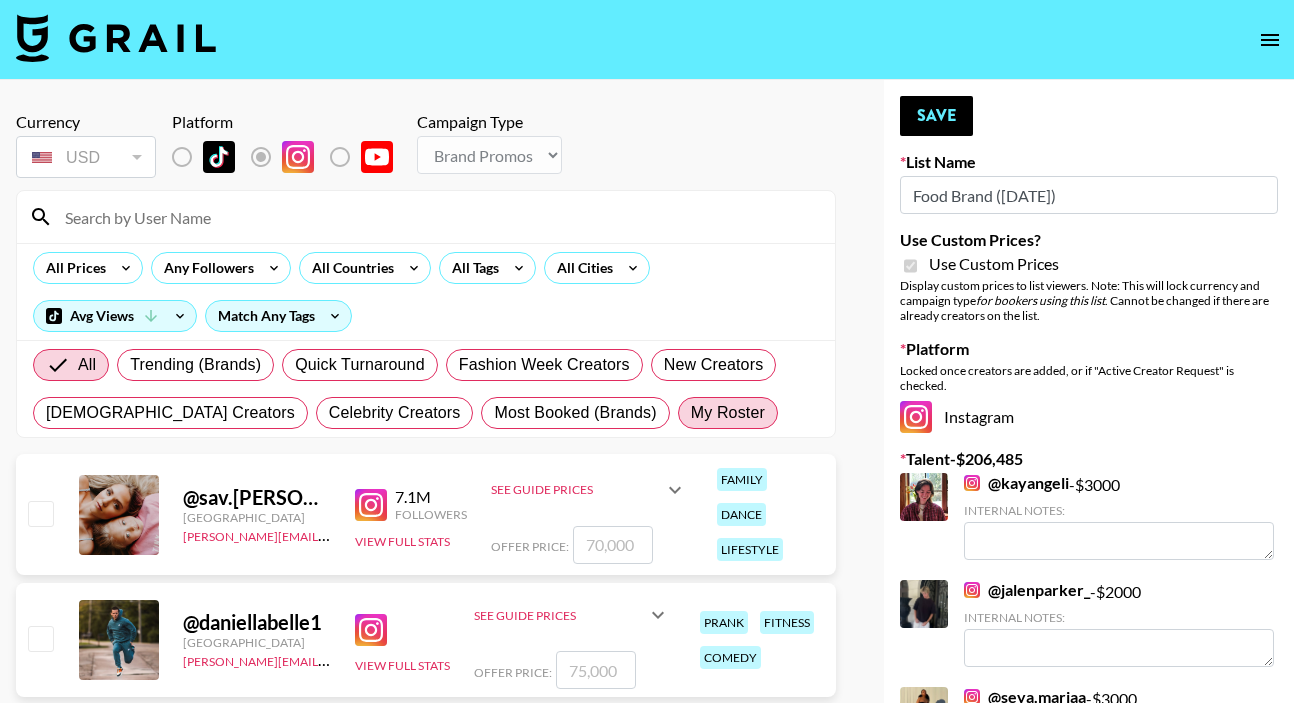 click on "My Roster" at bounding box center (728, 413) 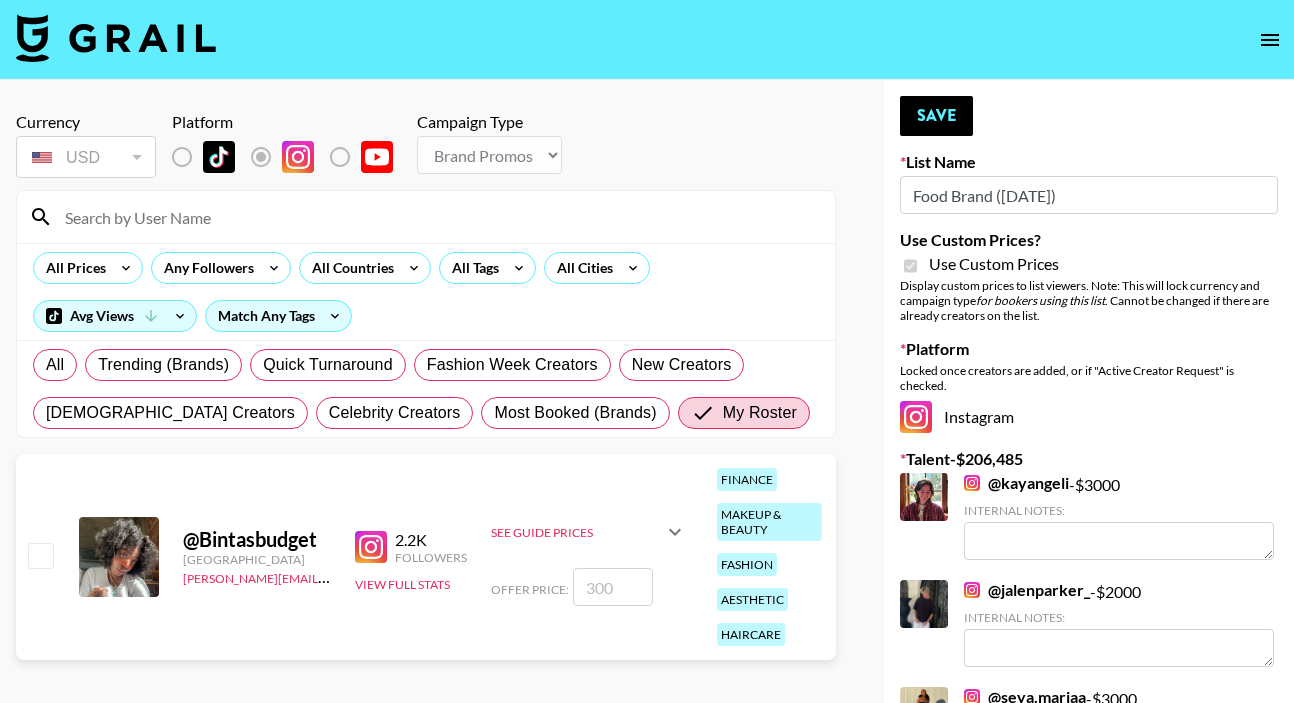 click at bounding box center [40, 555] 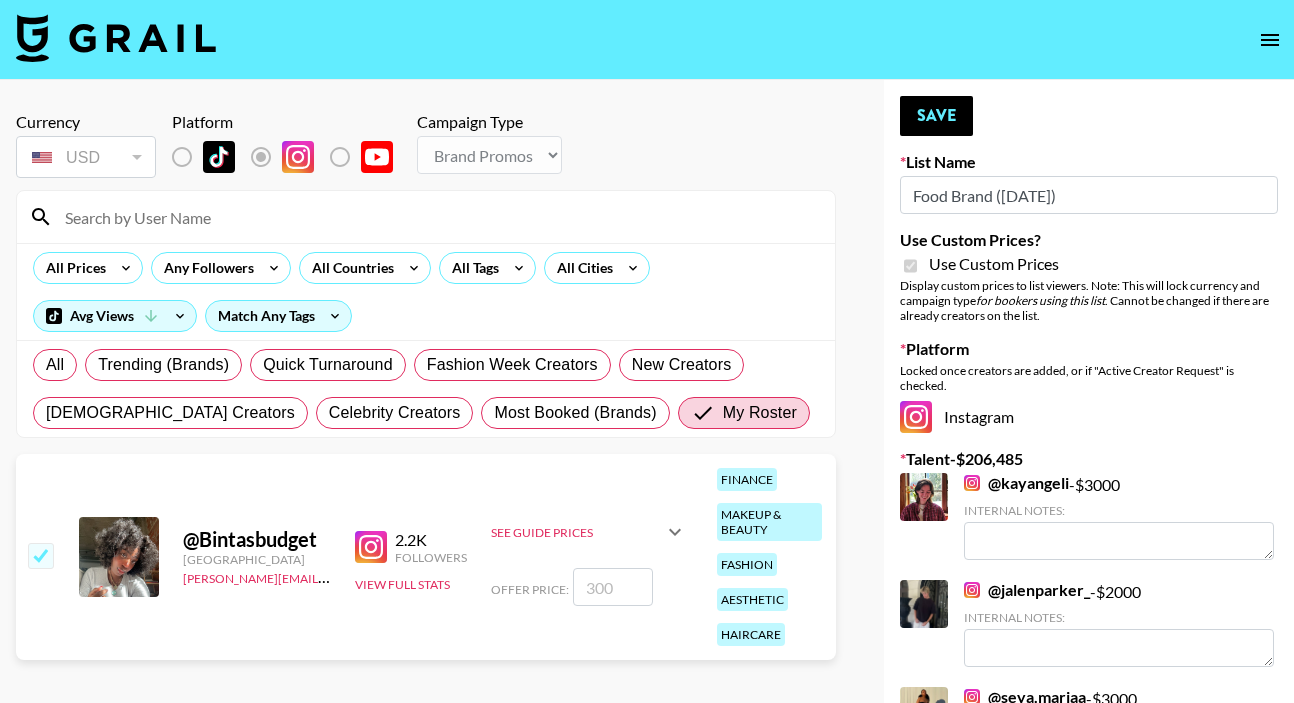 checkbox on "true" 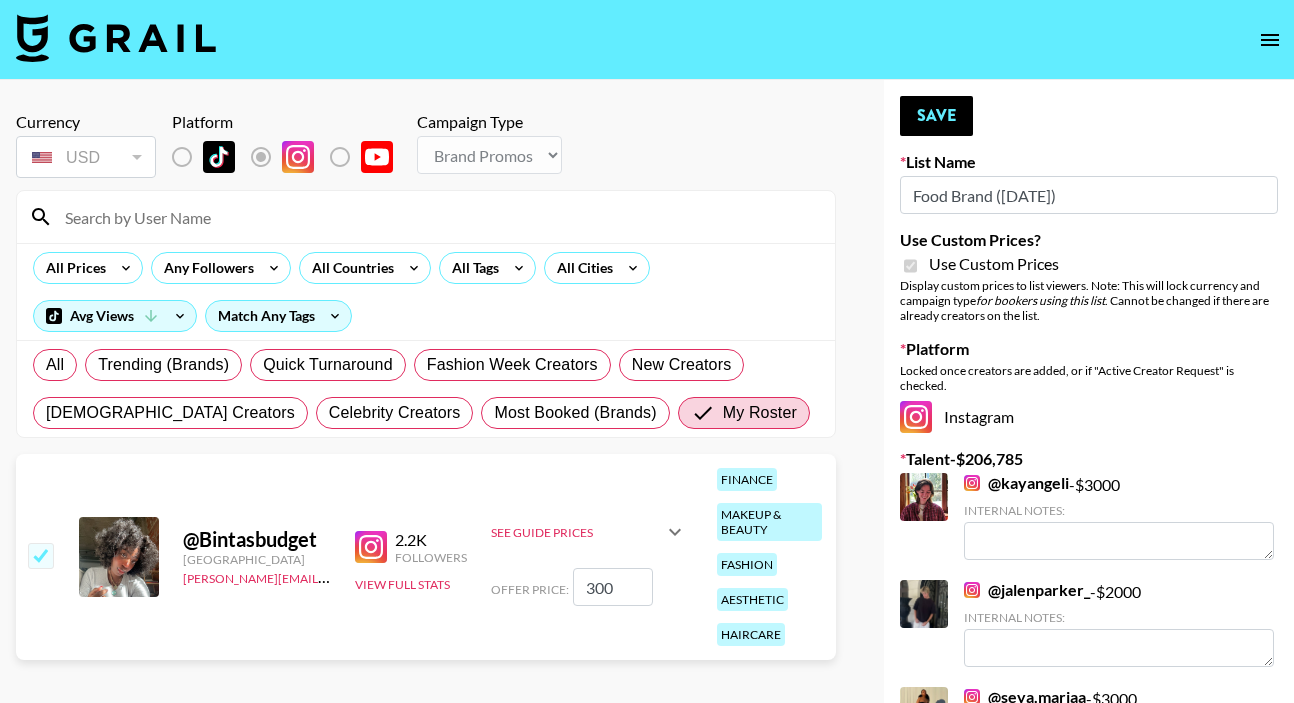 click on "300" at bounding box center (613, 587) 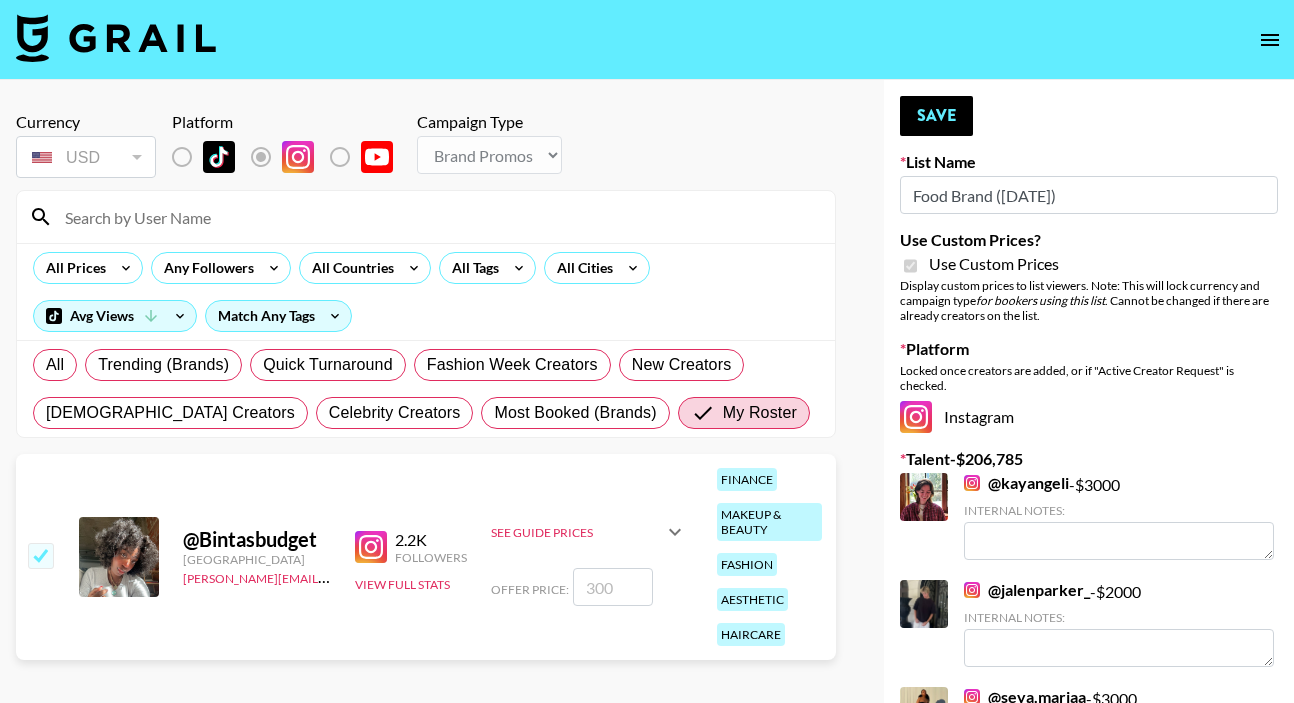 type on "1" 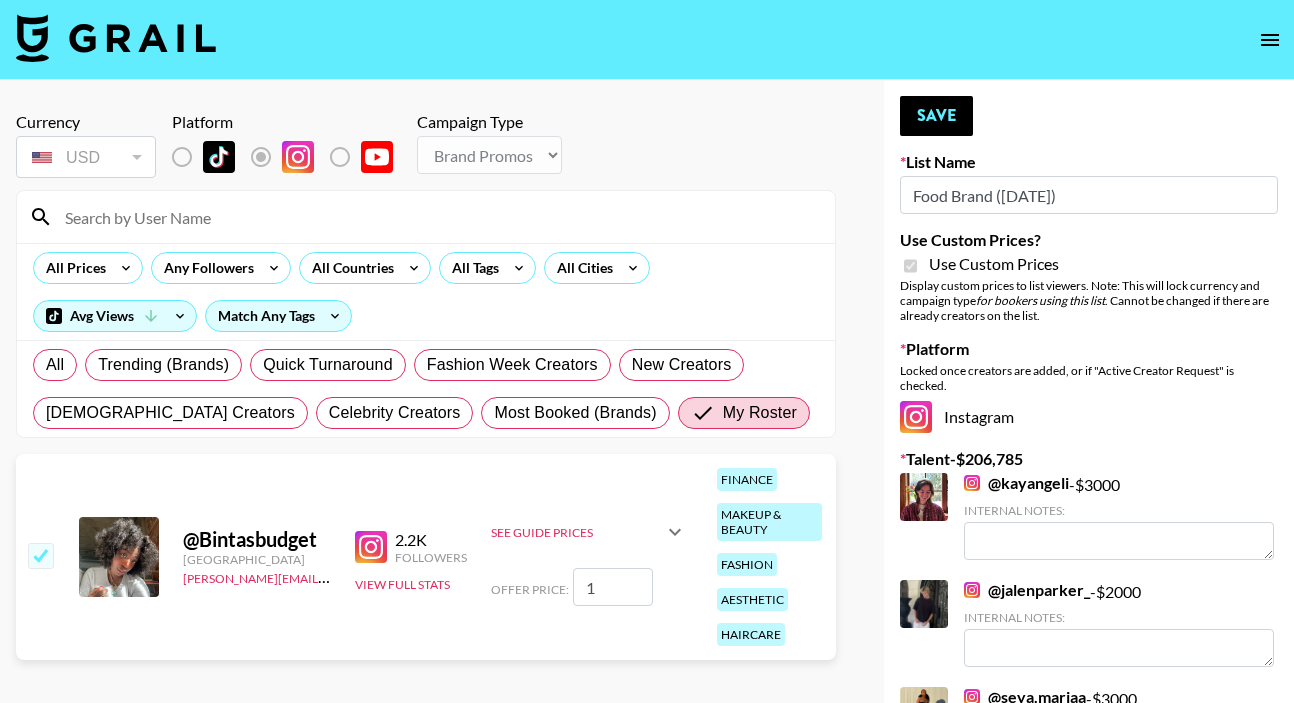 checkbox on "true" 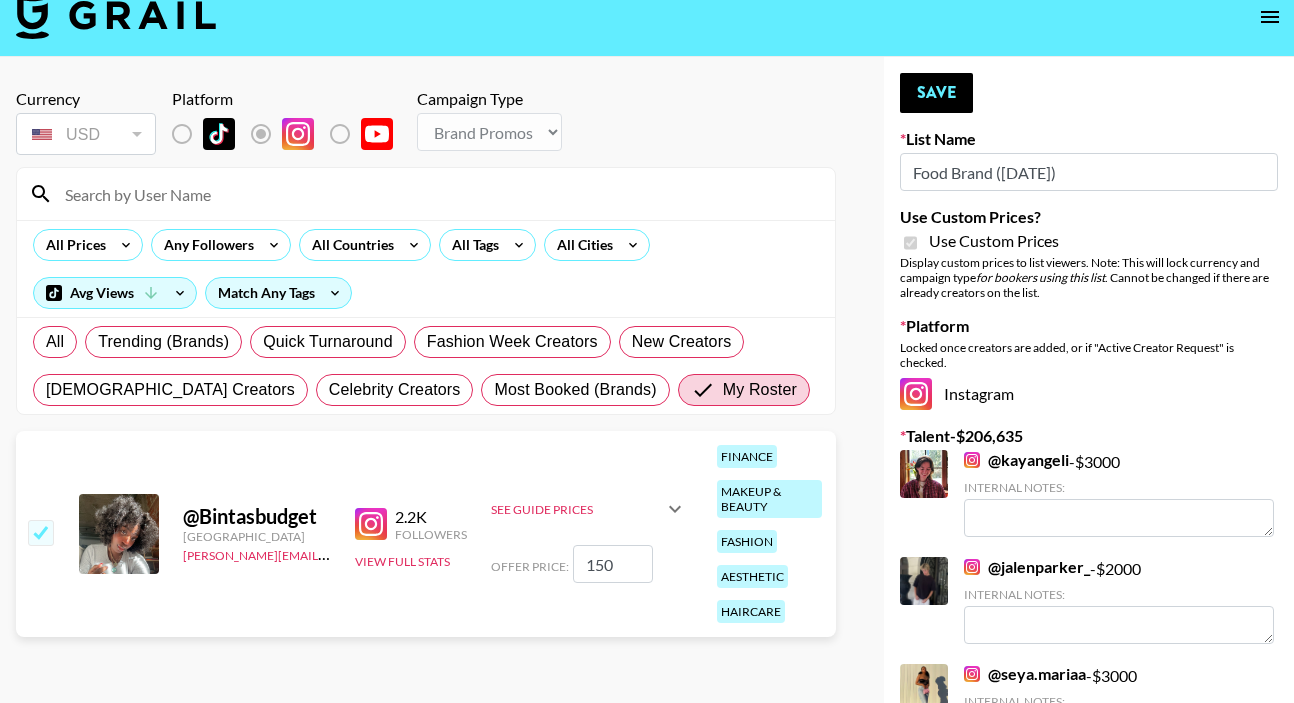 scroll, scrollTop: 0, scrollLeft: 0, axis: both 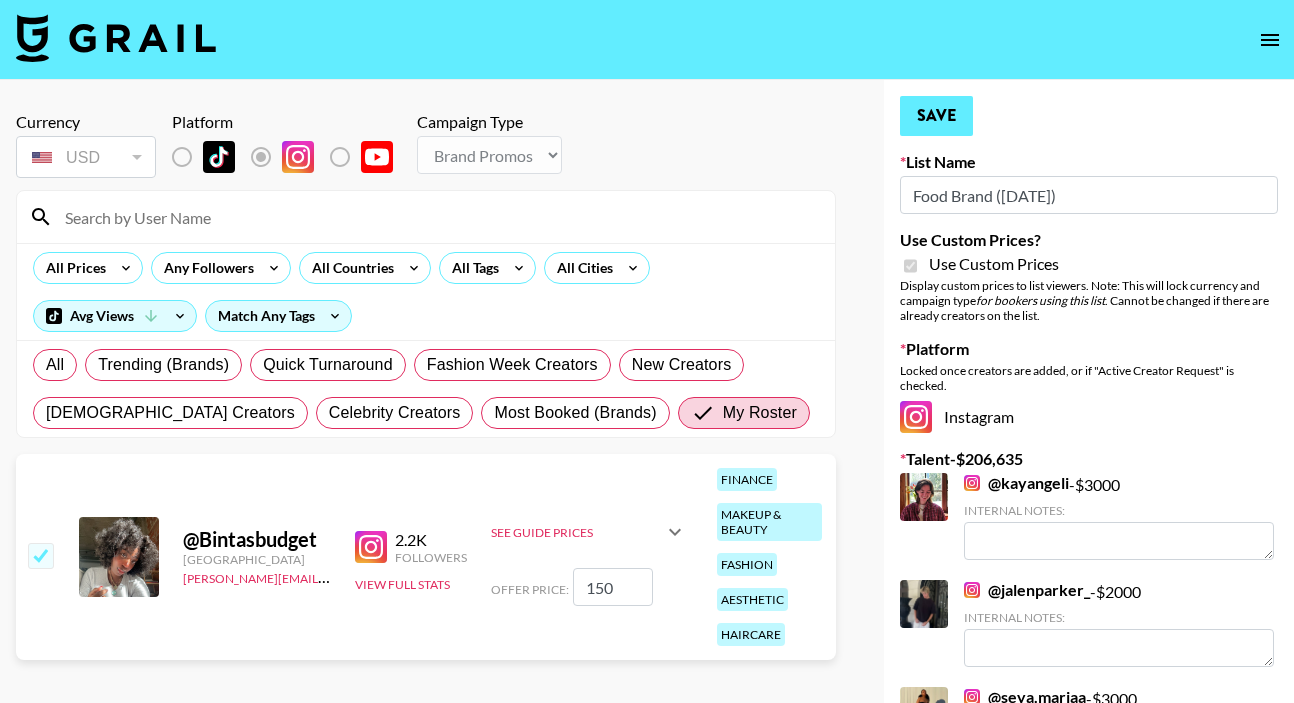 type on "150" 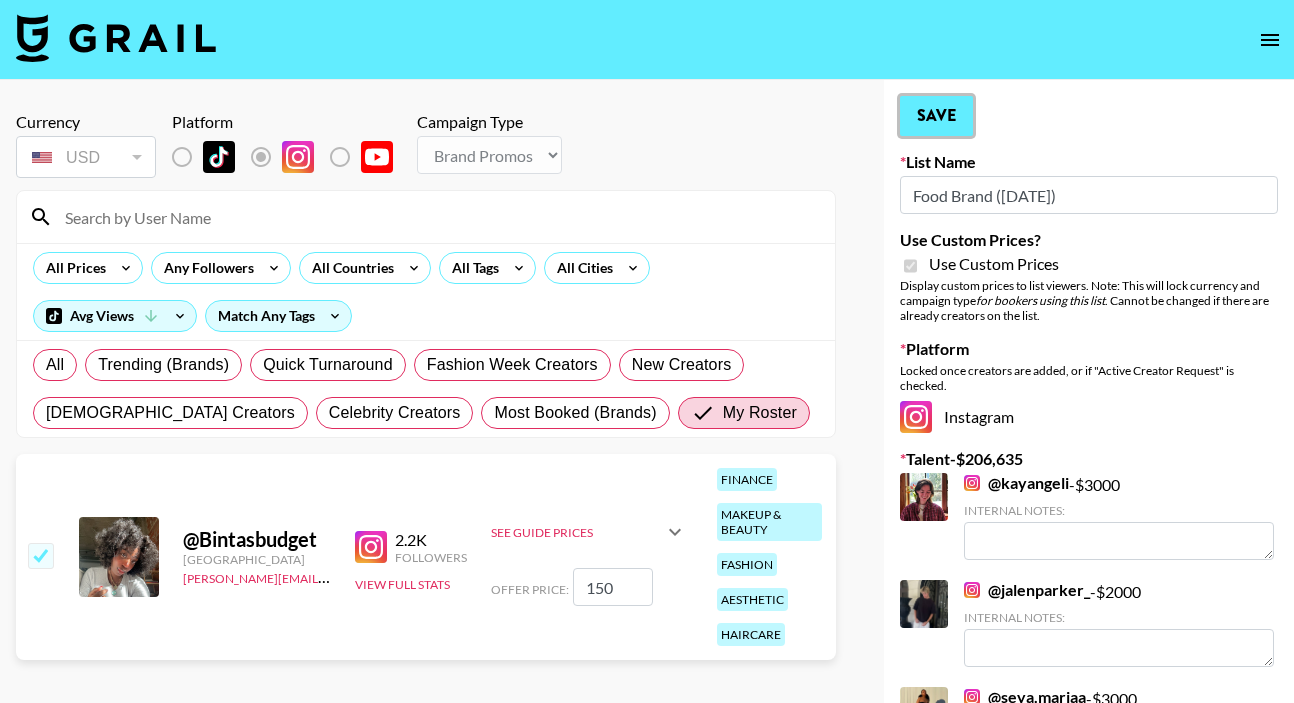 click on "Save" at bounding box center (936, 116) 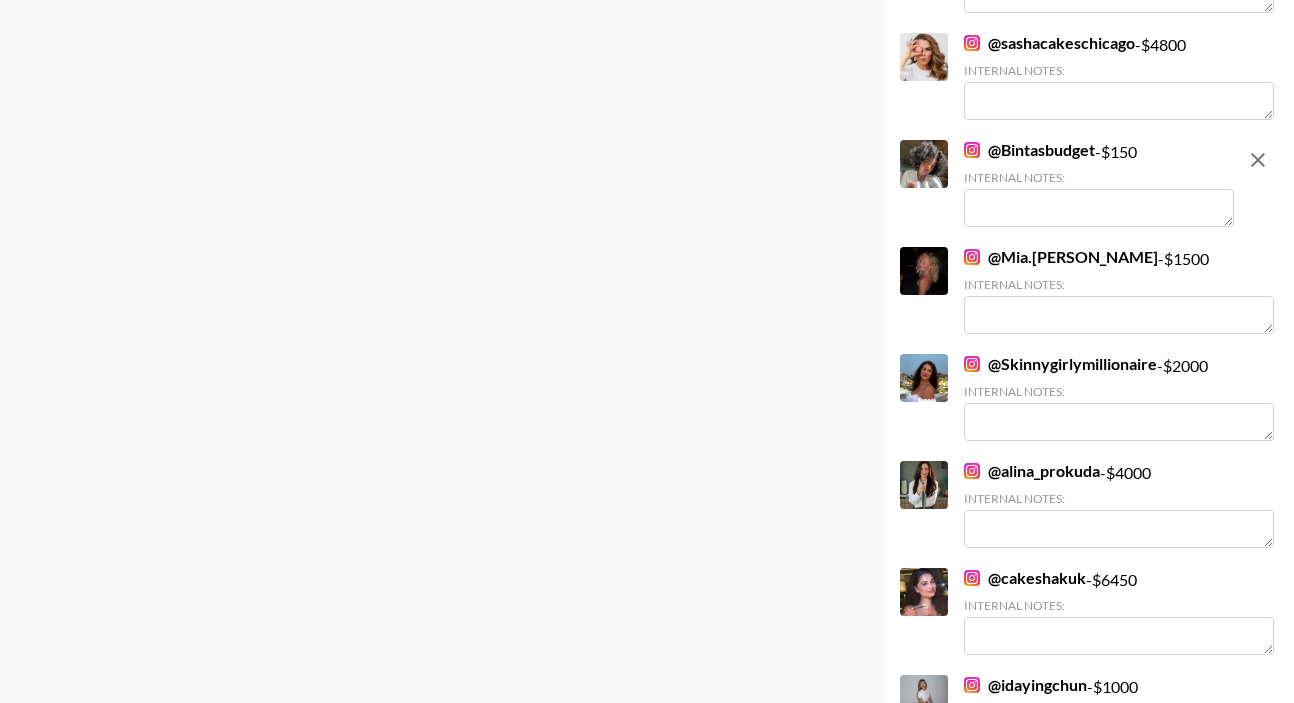scroll, scrollTop: 4912, scrollLeft: 0, axis: vertical 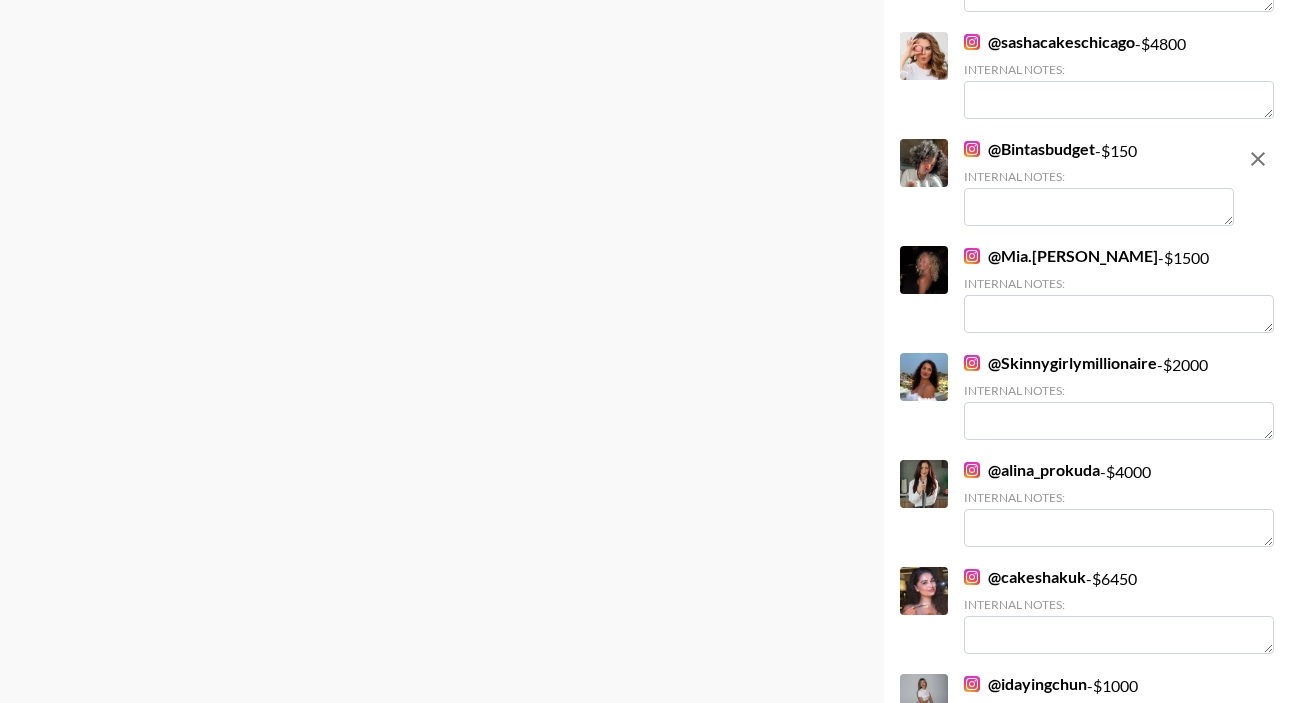 click at bounding box center [1099, 207] 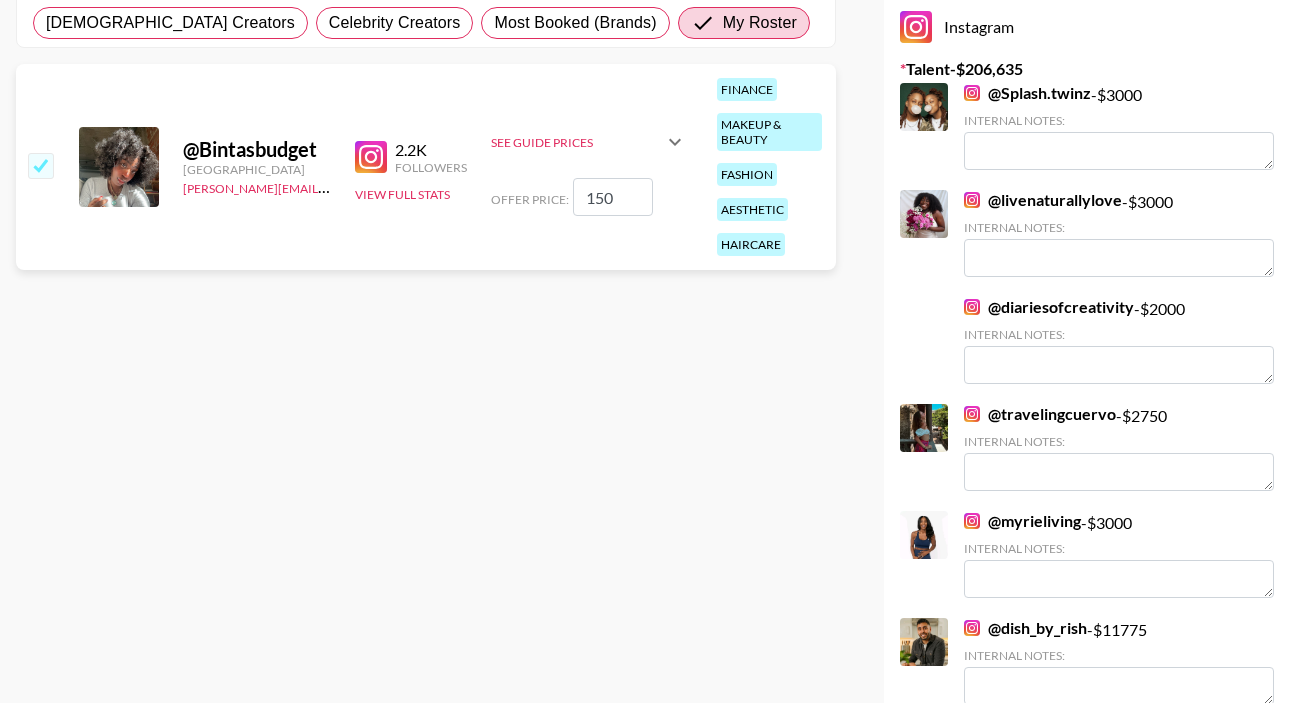 scroll, scrollTop: 0, scrollLeft: 0, axis: both 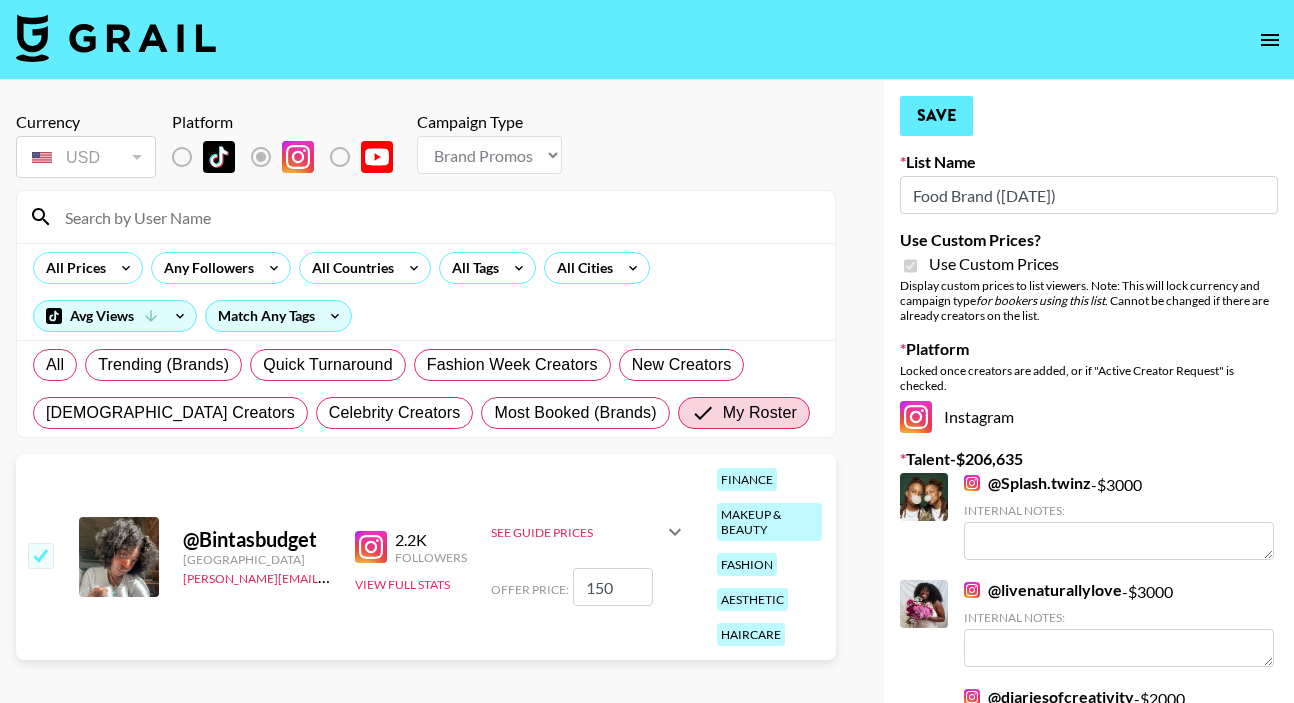 type on "@defnotbintaa" 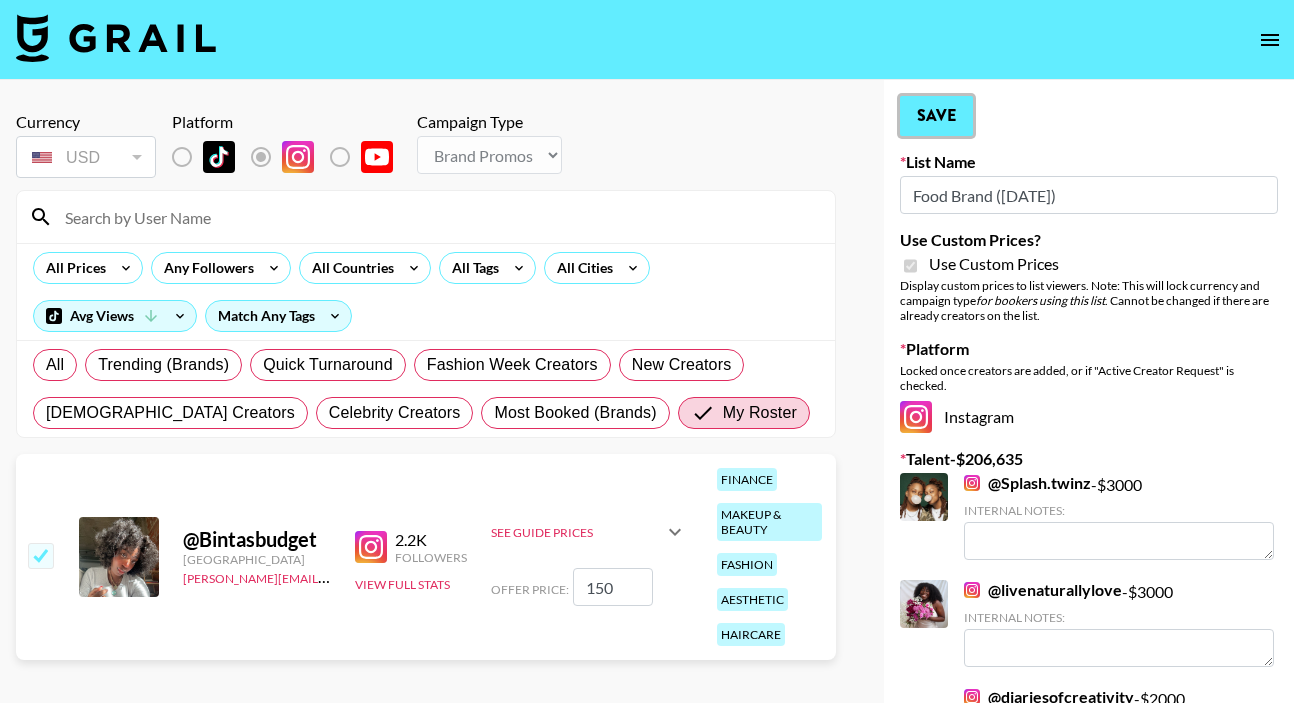 click on "Save" at bounding box center (936, 116) 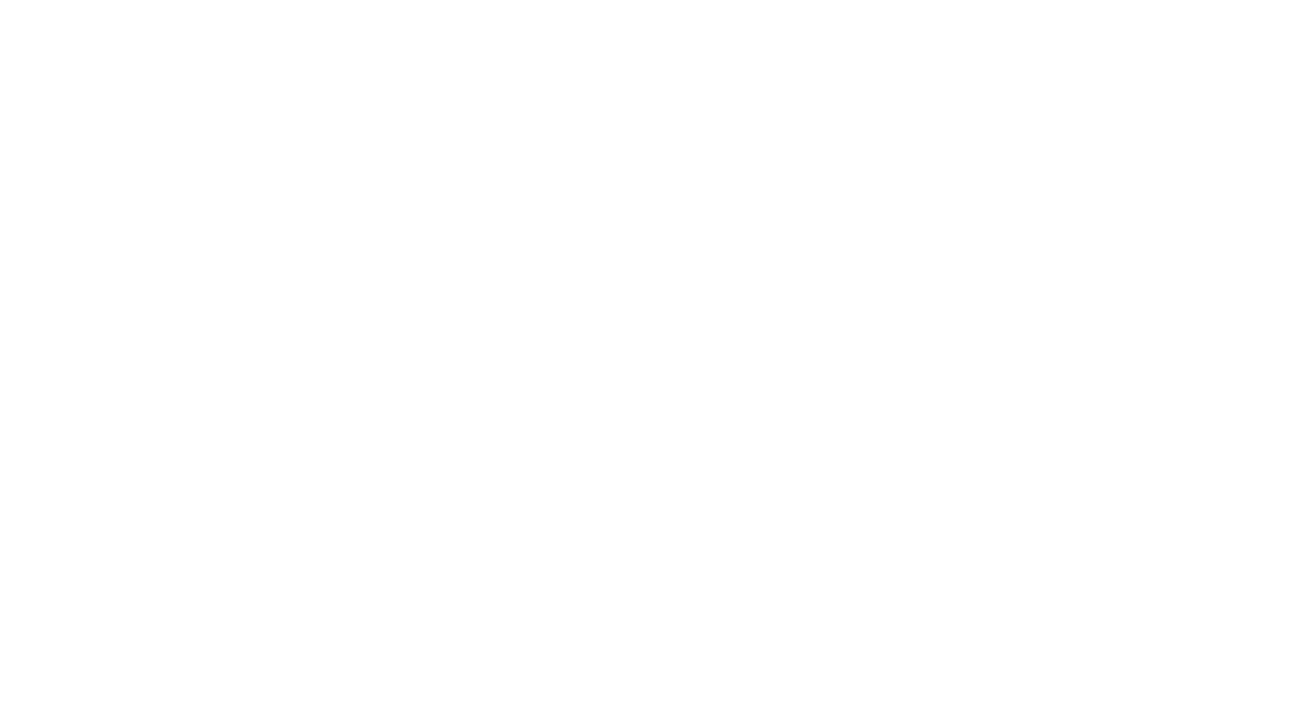 scroll, scrollTop: 0, scrollLeft: 0, axis: both 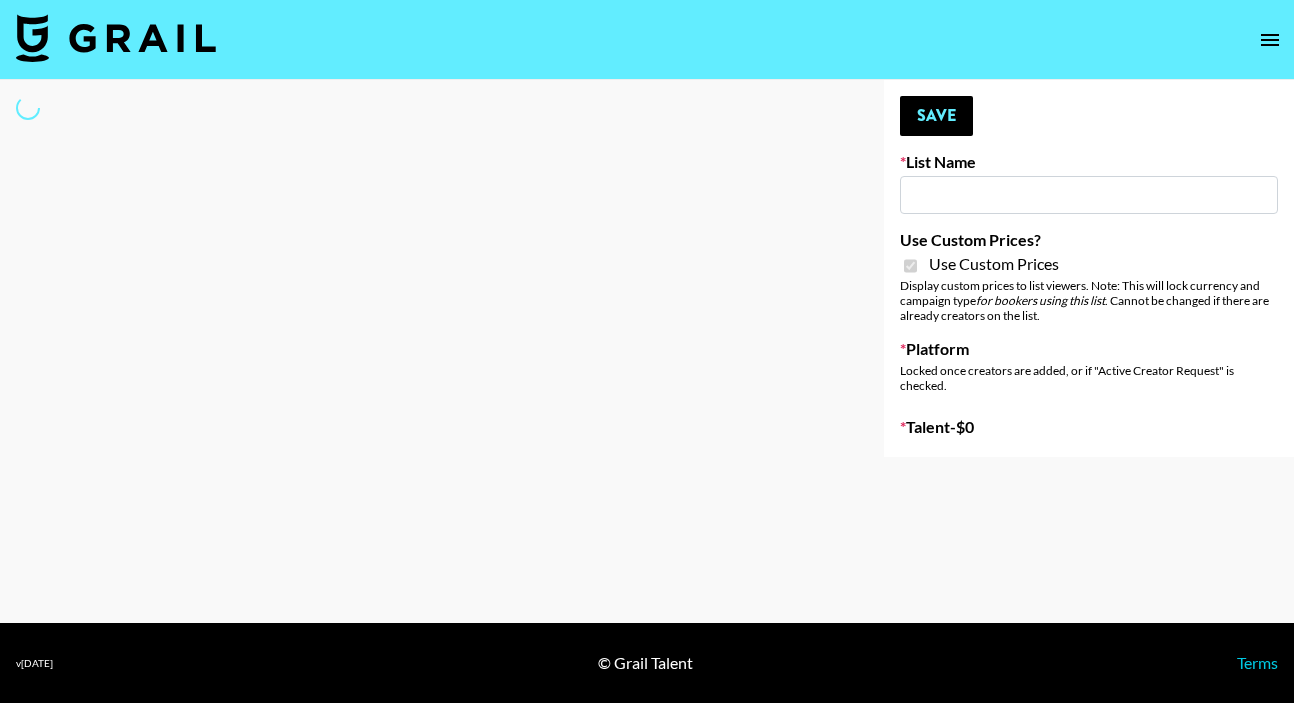 type on "Govee Campaign Aug + Sep" 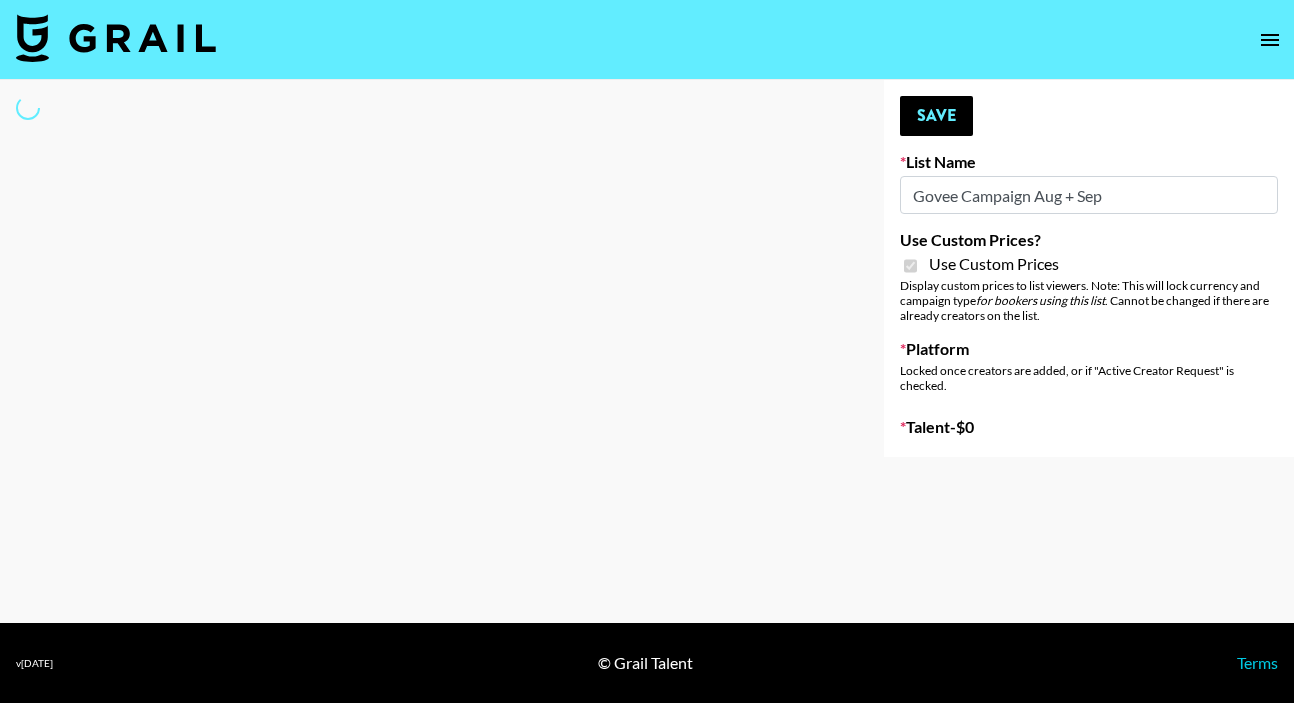 select on "Brand" 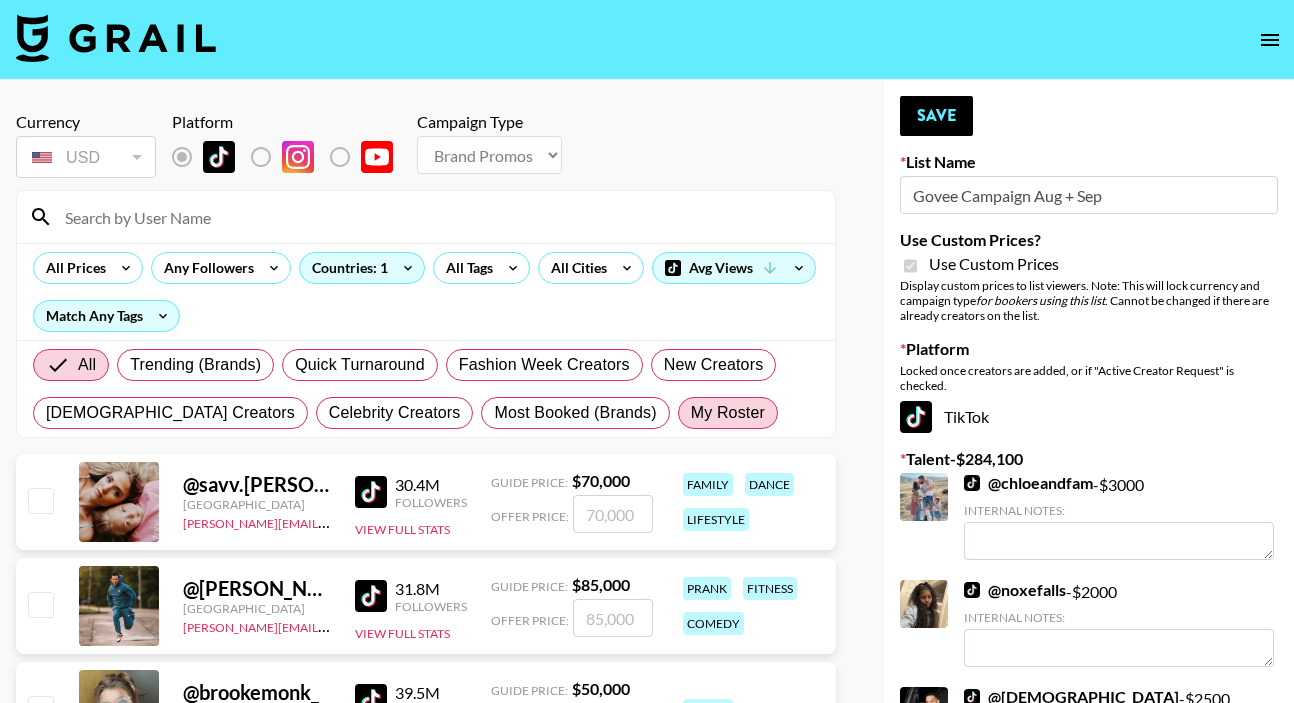 click on "My Roster" at bounding box center [728, 413] 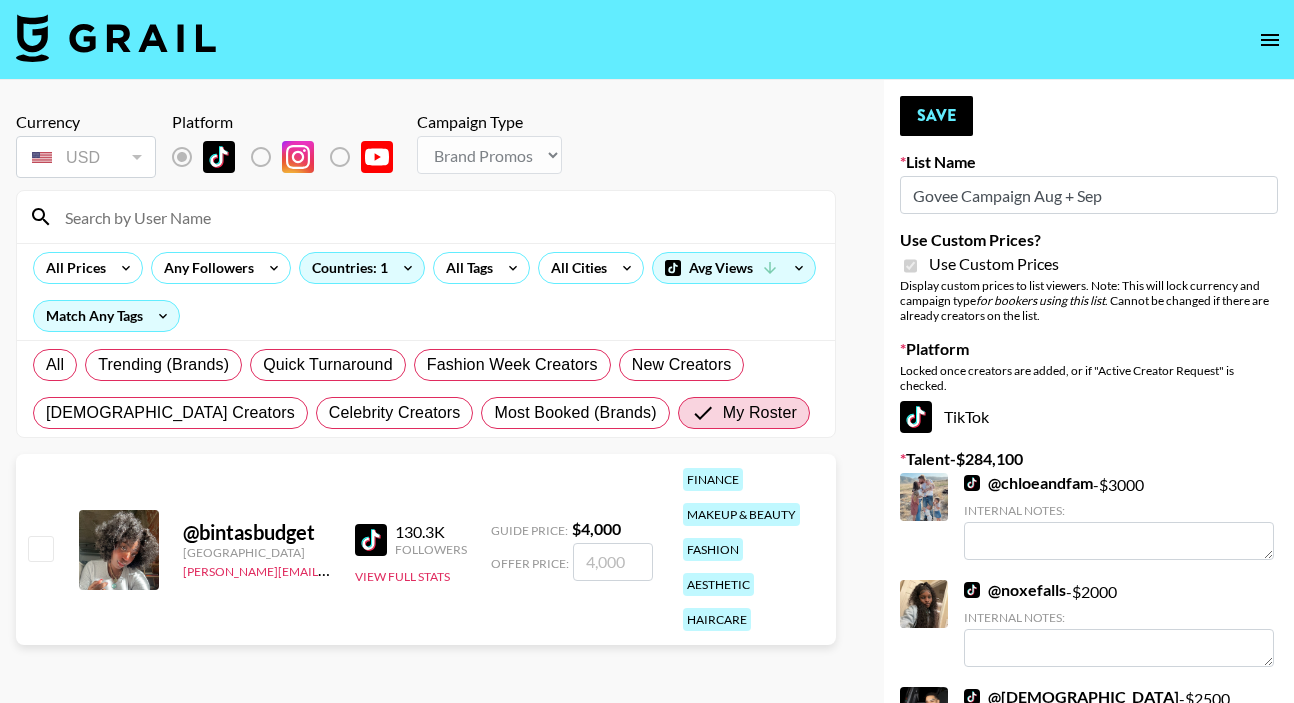 click at bounding box center [613, 562] 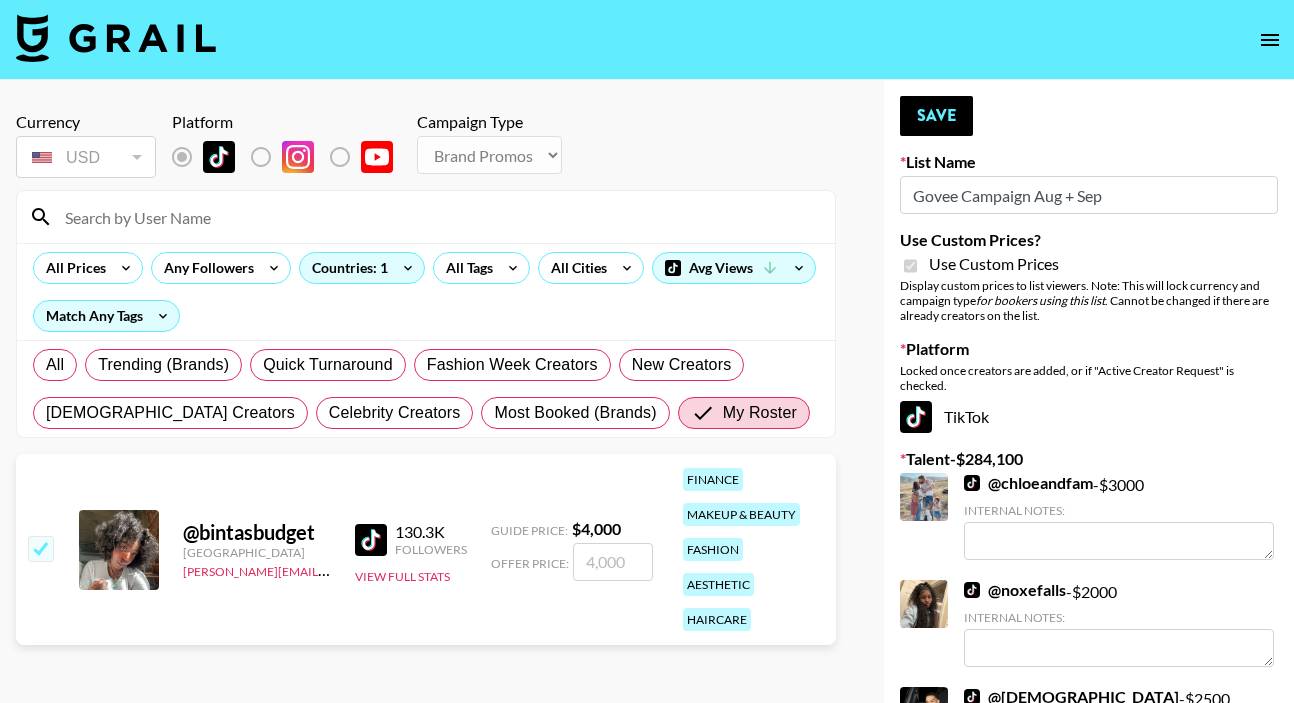 type on "3" 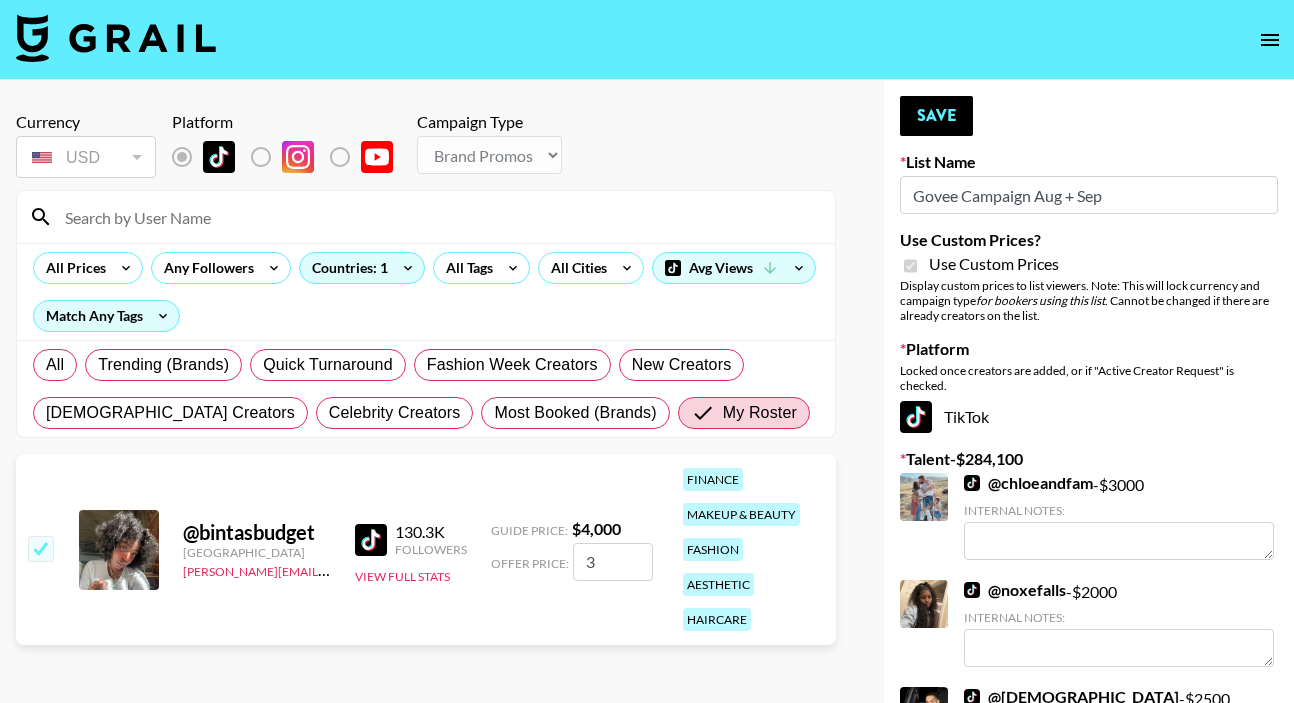 checkbox on "true" 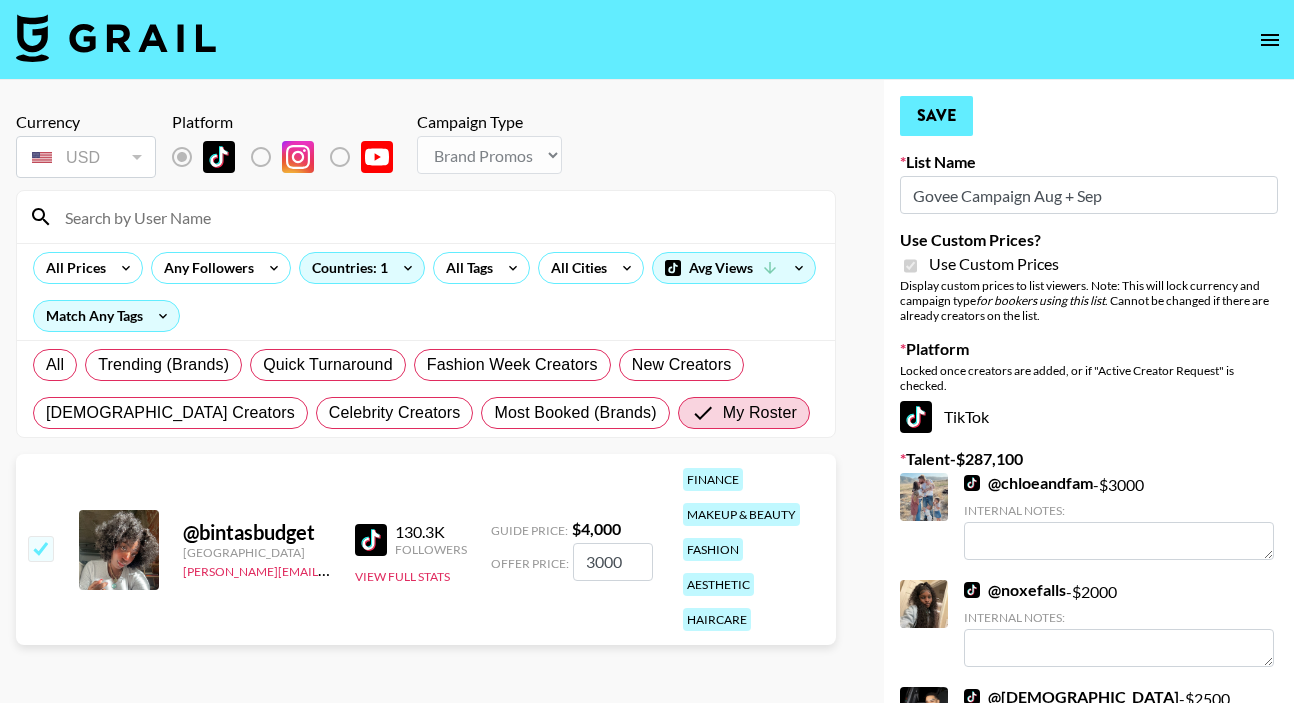 type on "3000" 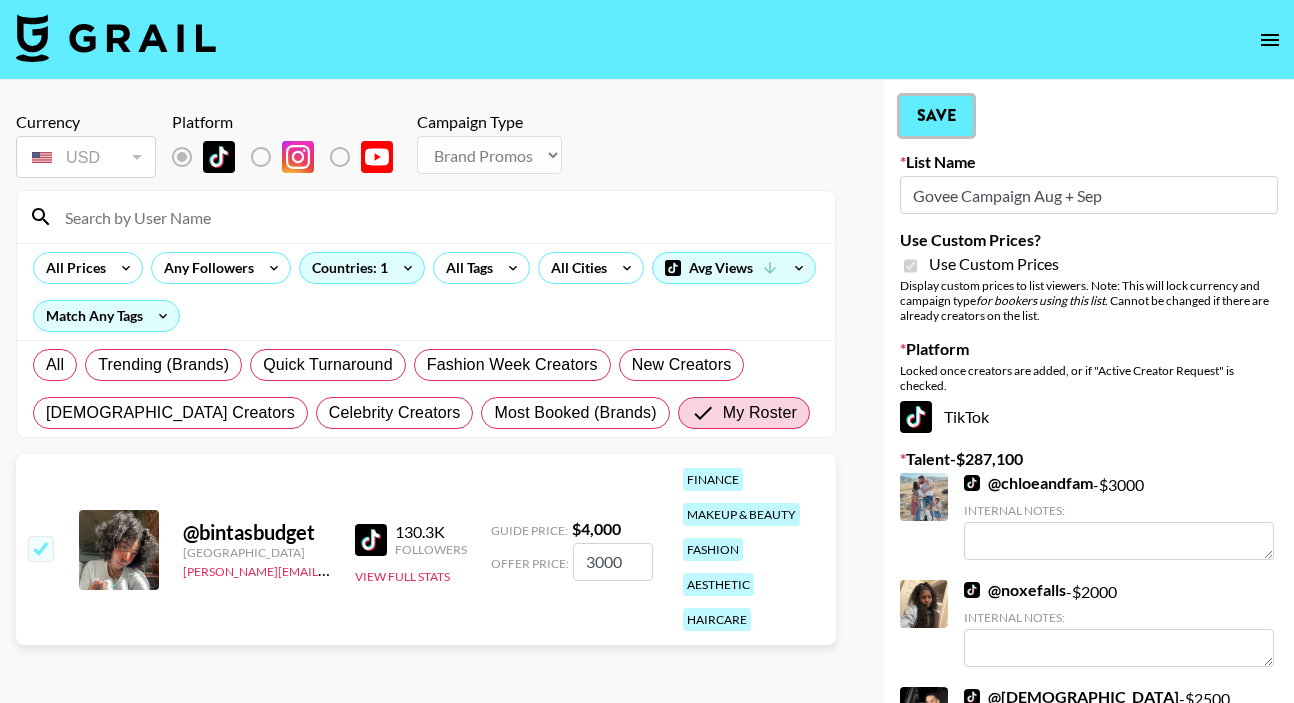click on "Save" at bounding box center [936, 116] 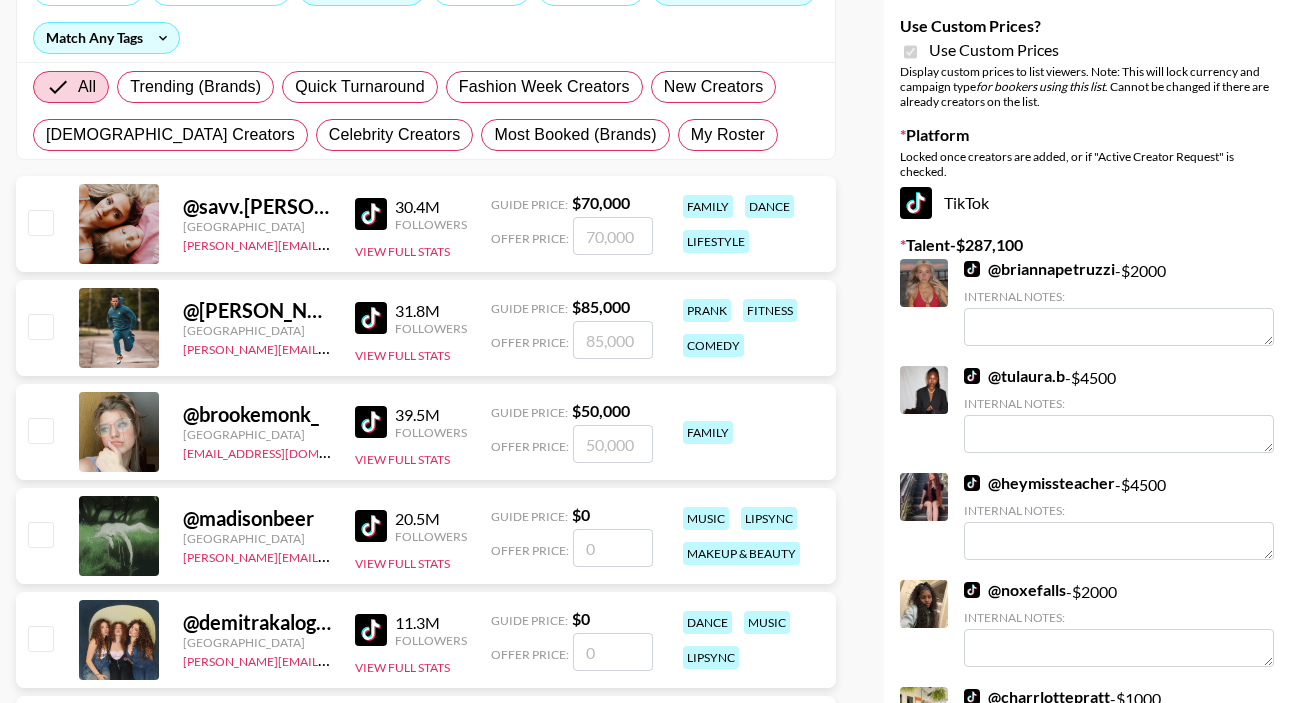 scroll, scrollTop: 0, scrollLeft: 0, axis: both 